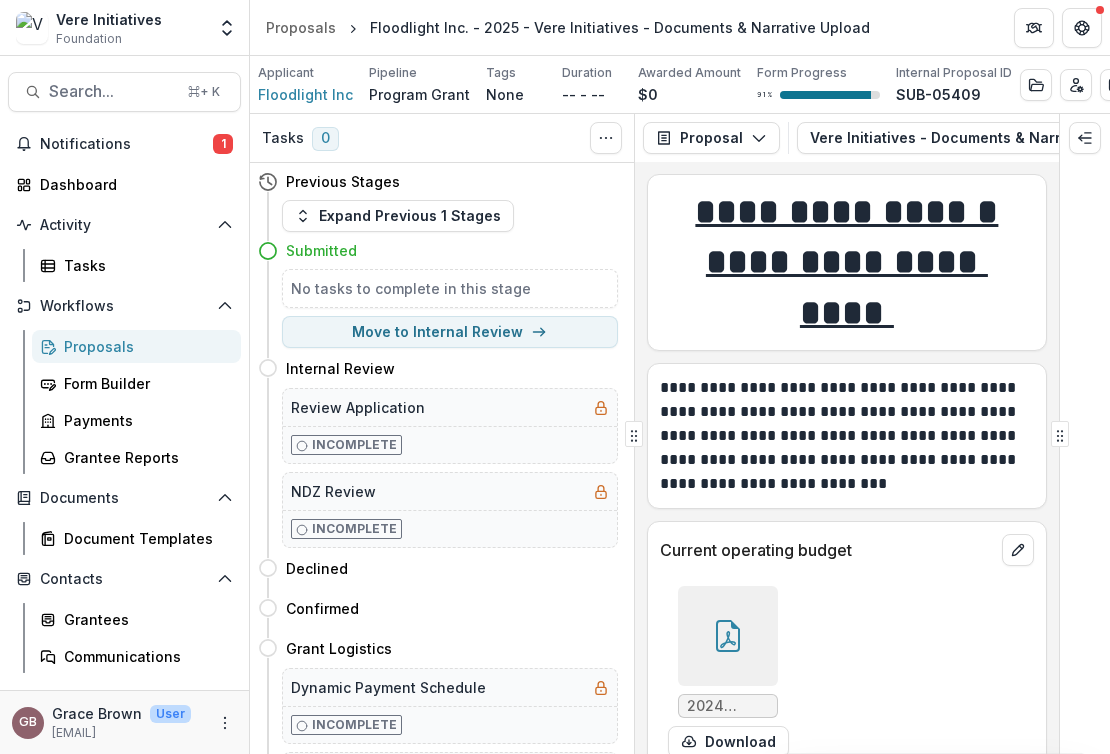 scroll, scrollTop: 0, scrollLeft: 0, axis: both 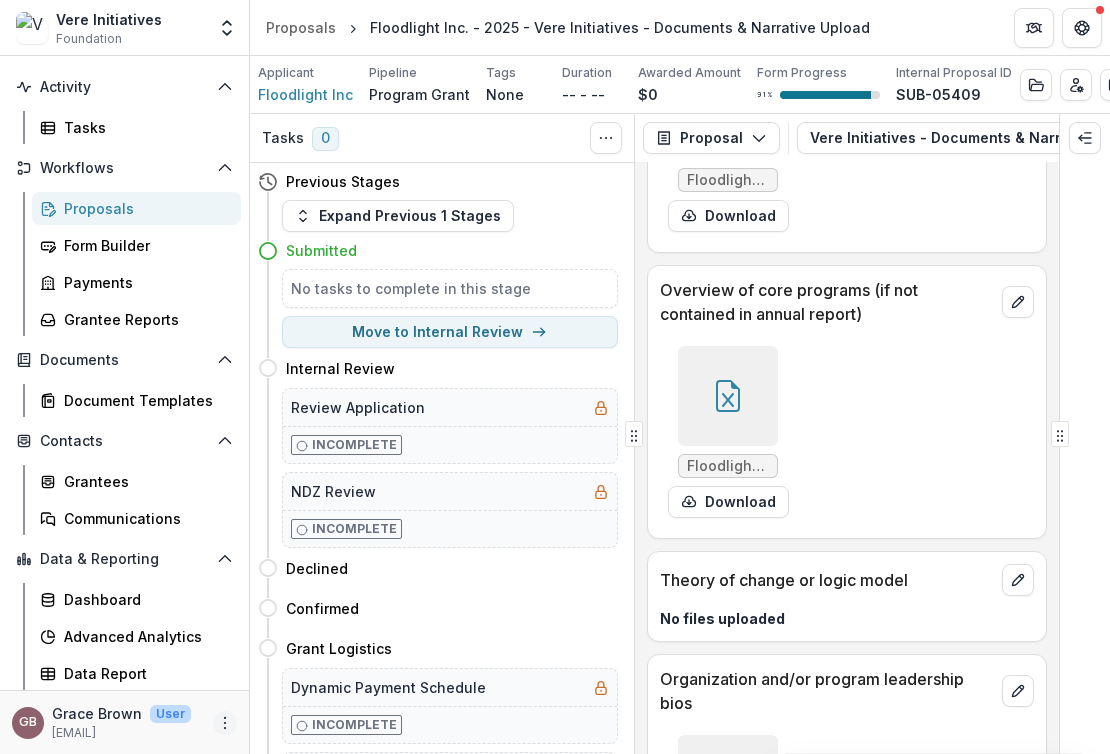 click 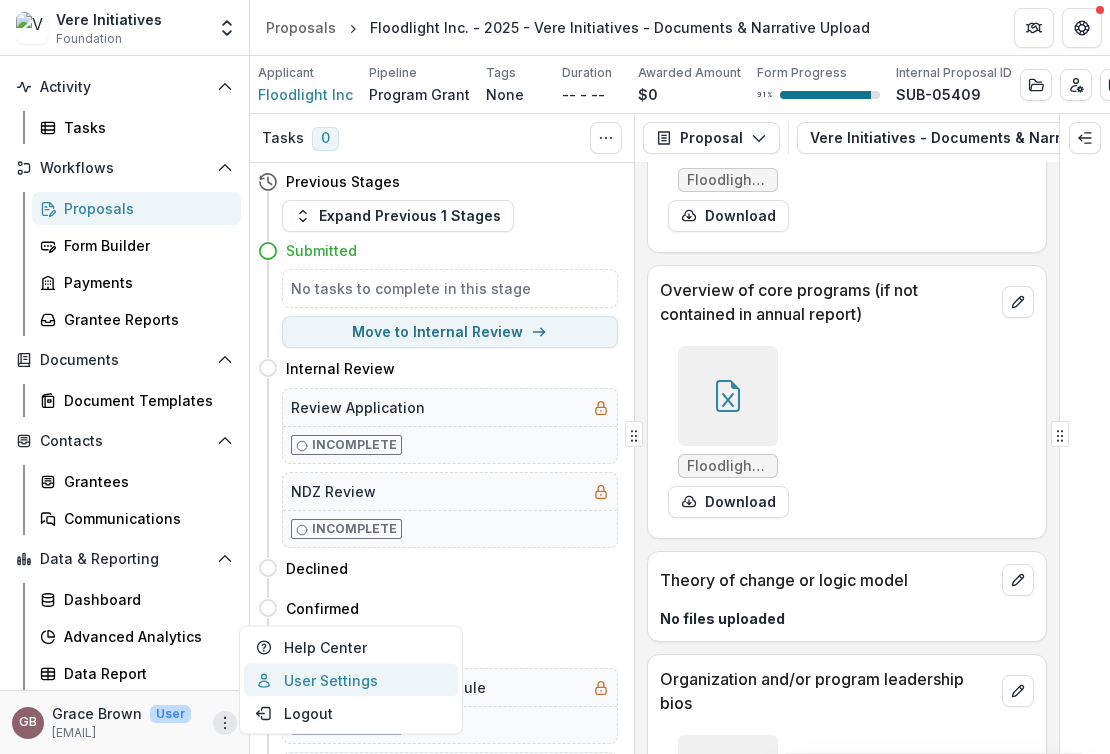 click on "User Settings" at bounding box center (351, 680) 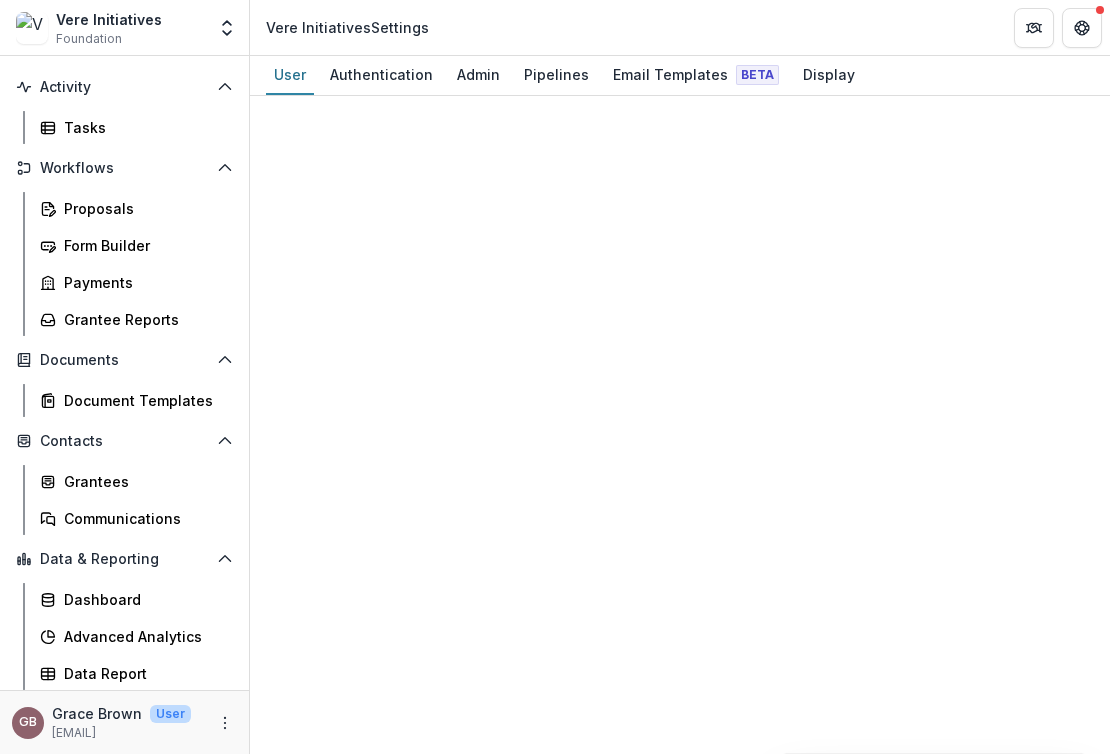 select on "****" 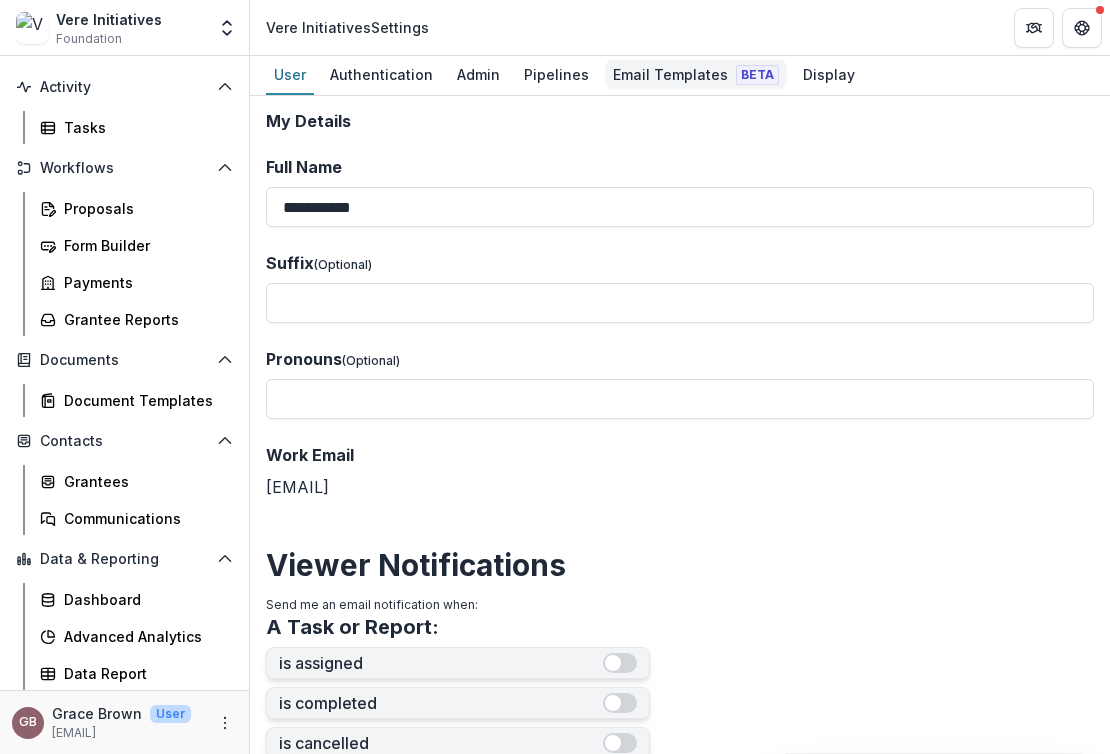 click on "Email Templates   Beta" at bounding box center [696, 74] 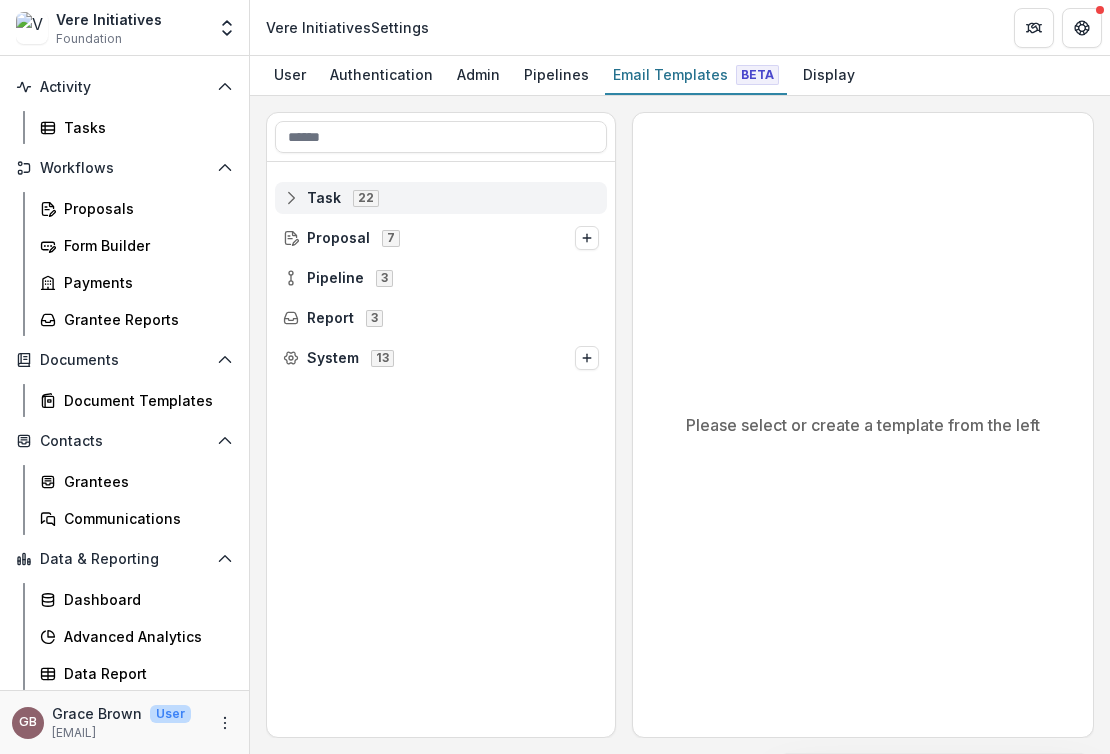 click on "22" at bounding box center (366, 198) 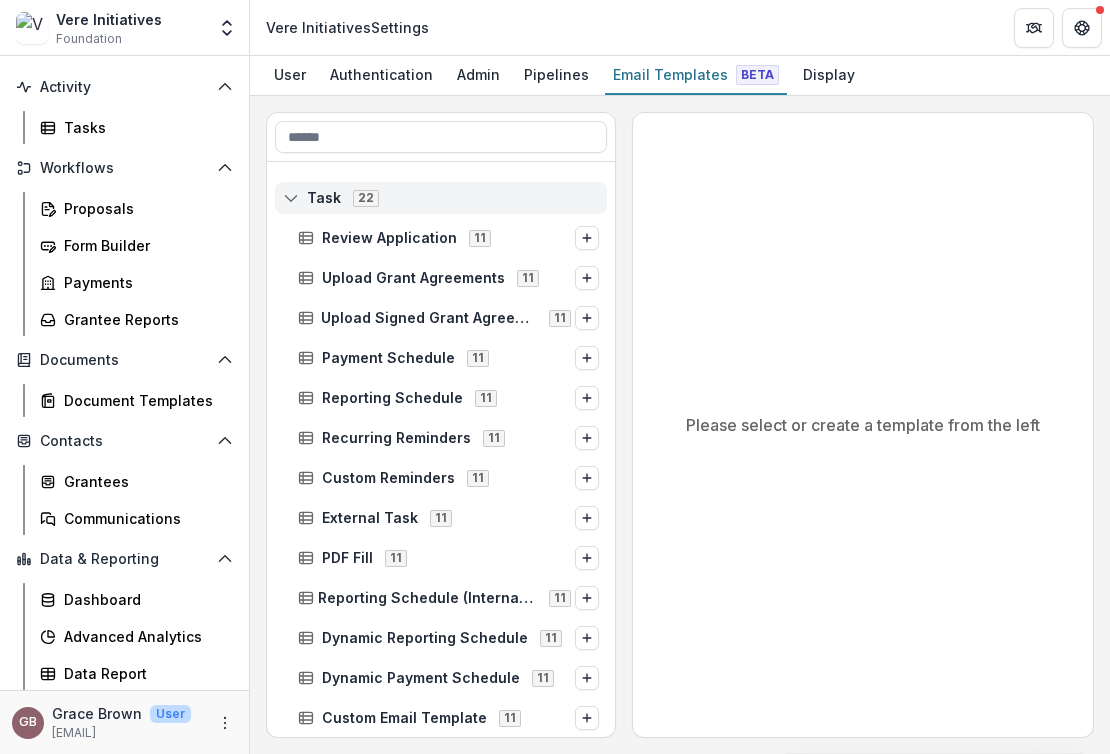 click on "Task" at bounding box center [324, 198] 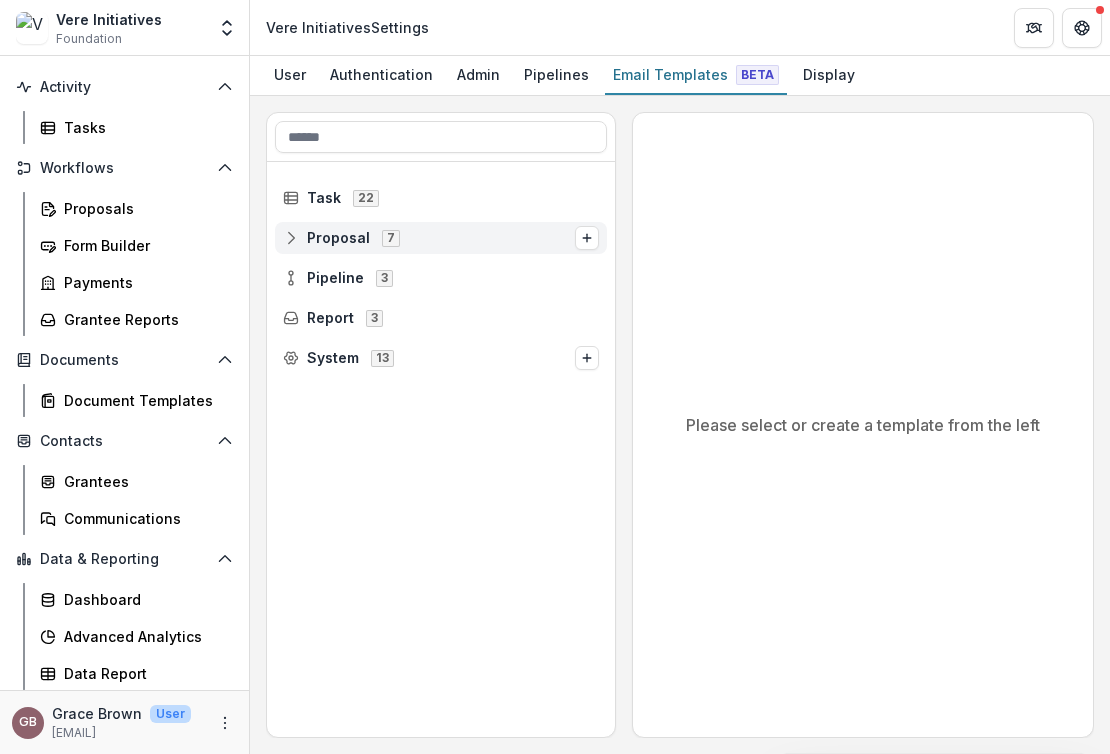 click on "Proposal" at bounding box center (338, 238) 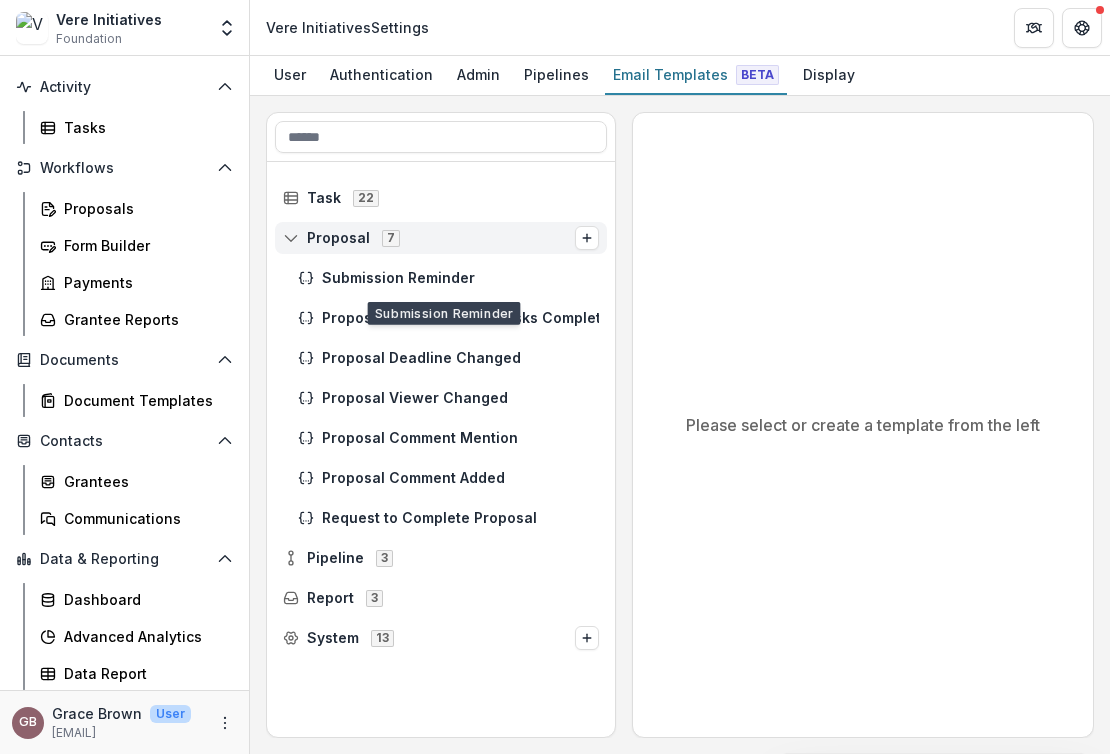 click on "Proposal" at bounding box center (338, 238) 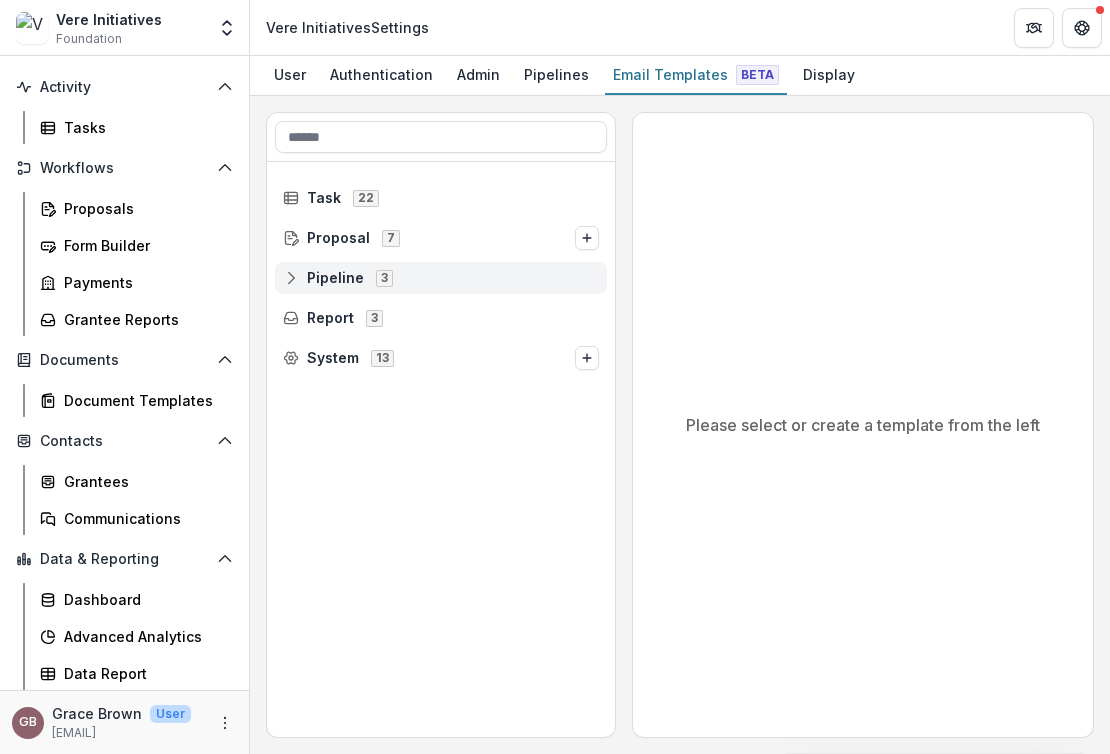 click on "Pipeline 3" at bounding box center (441, 278) 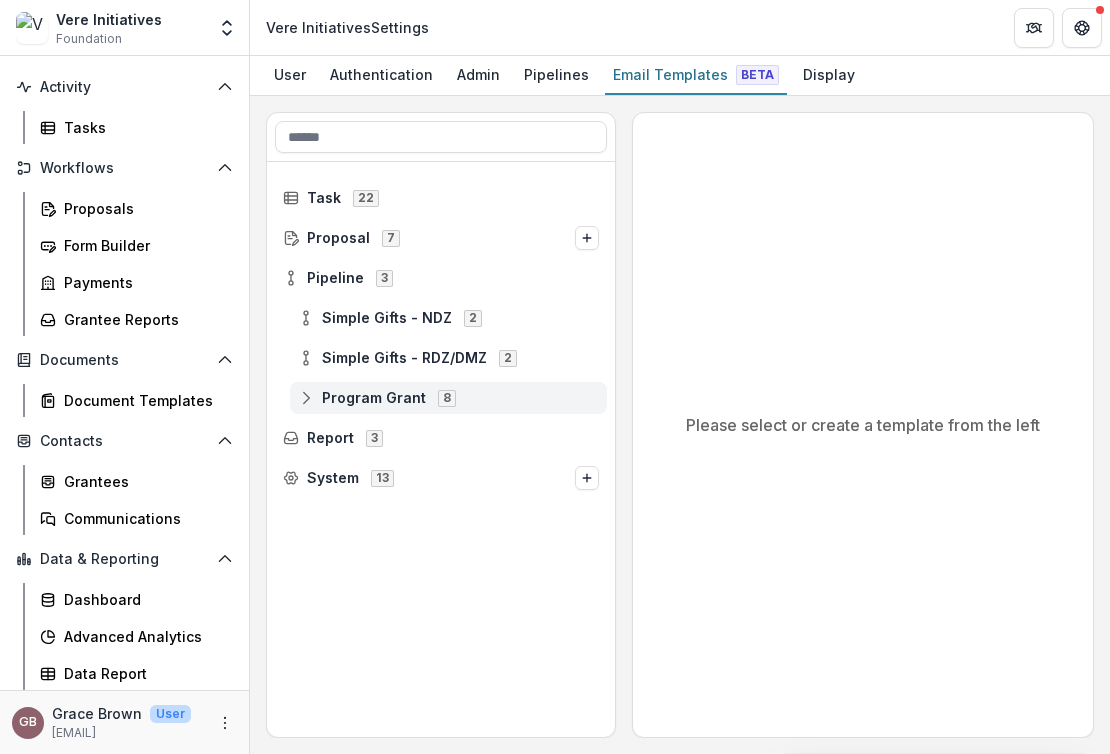 click on "Program Grant 8" at bounding box center (448, 398) 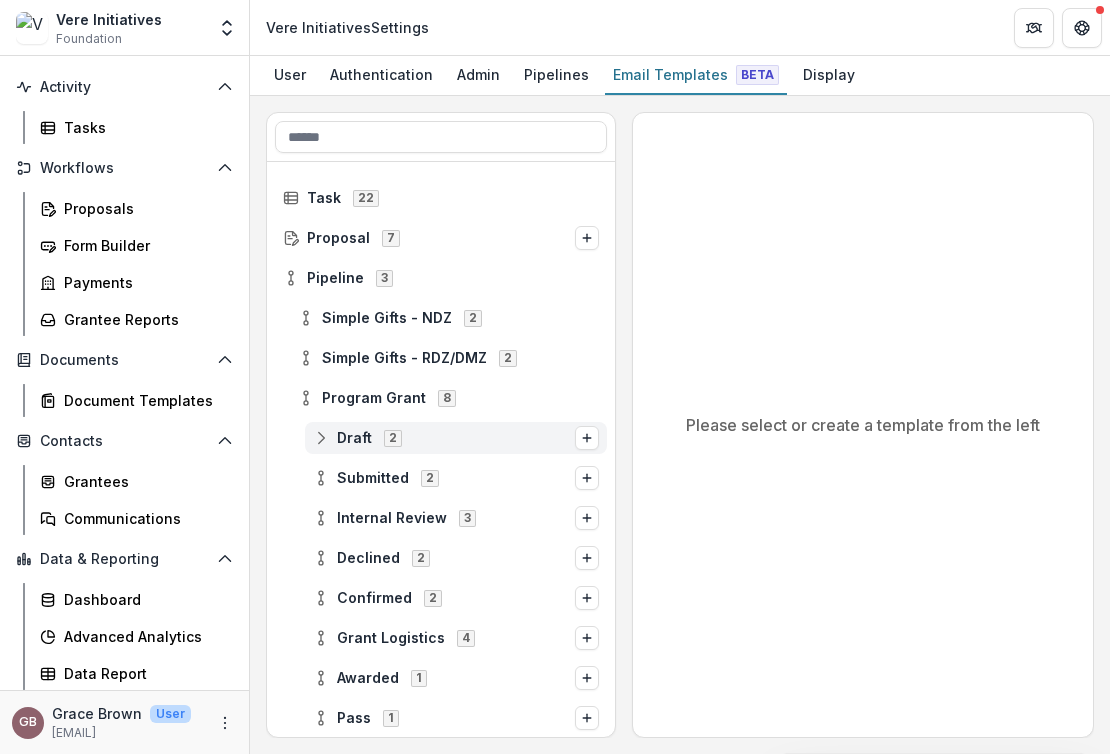 click on "Draft" at bounding box center (354, 438) 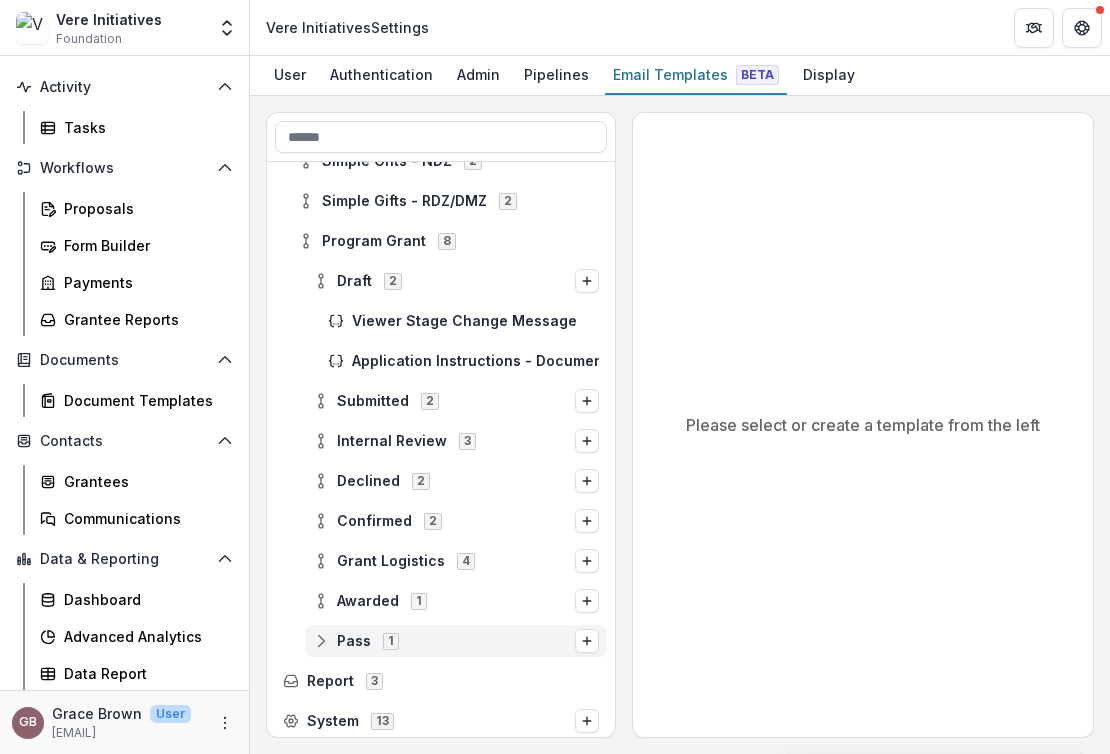 scroll, scrollTop: 0, scrollLeft: 0, axis: both 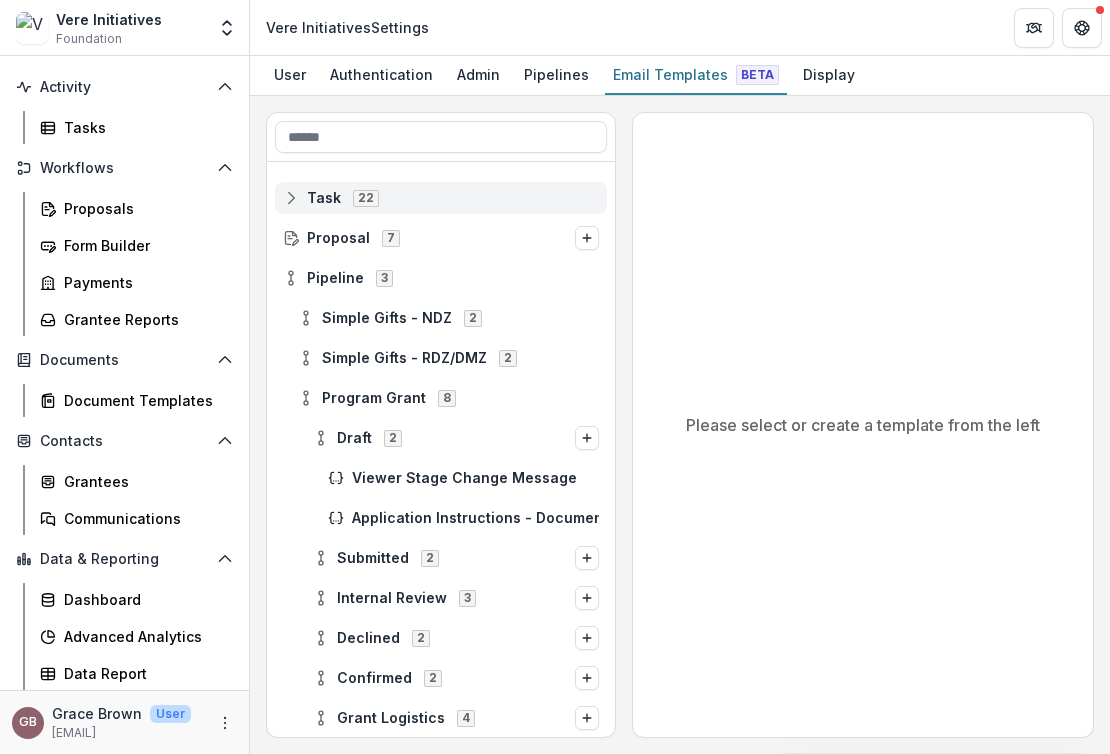 click on "Task" at bounding box center [324, 198] 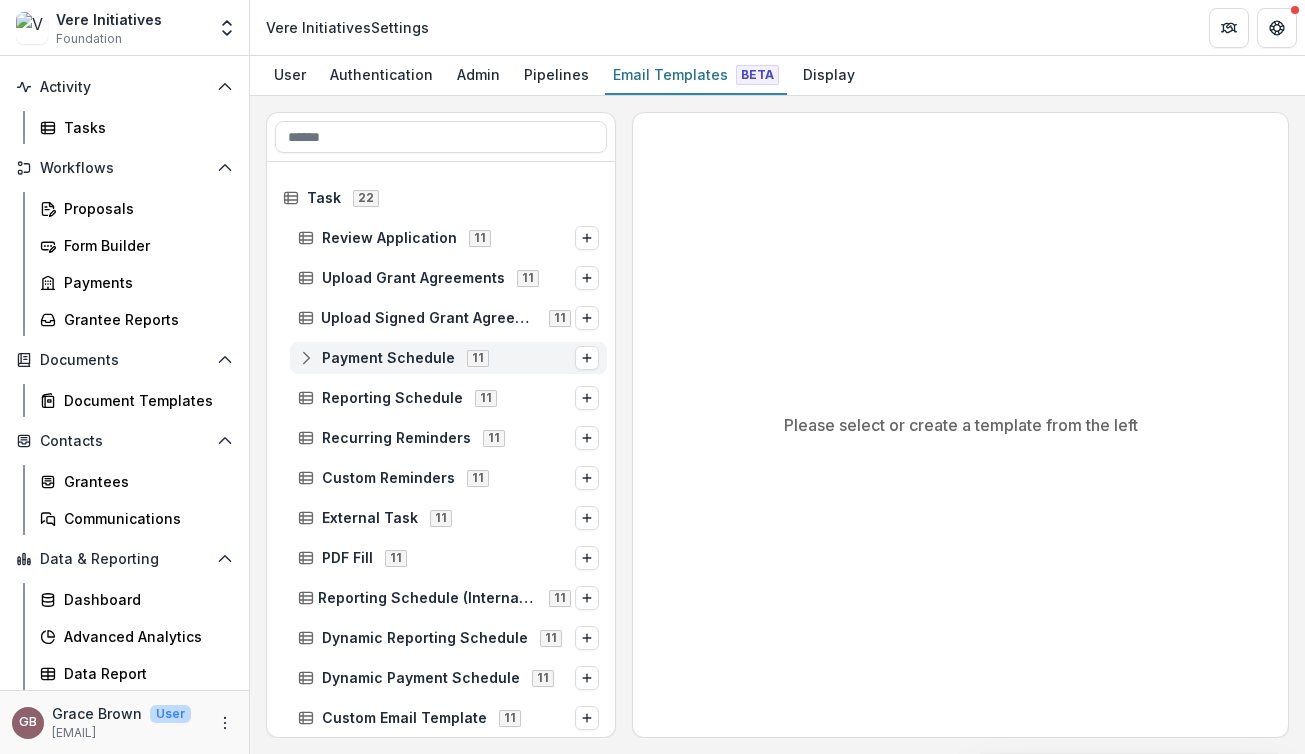 scroll, scrollTop: 1, scrollLeft: 0, axis: vertical 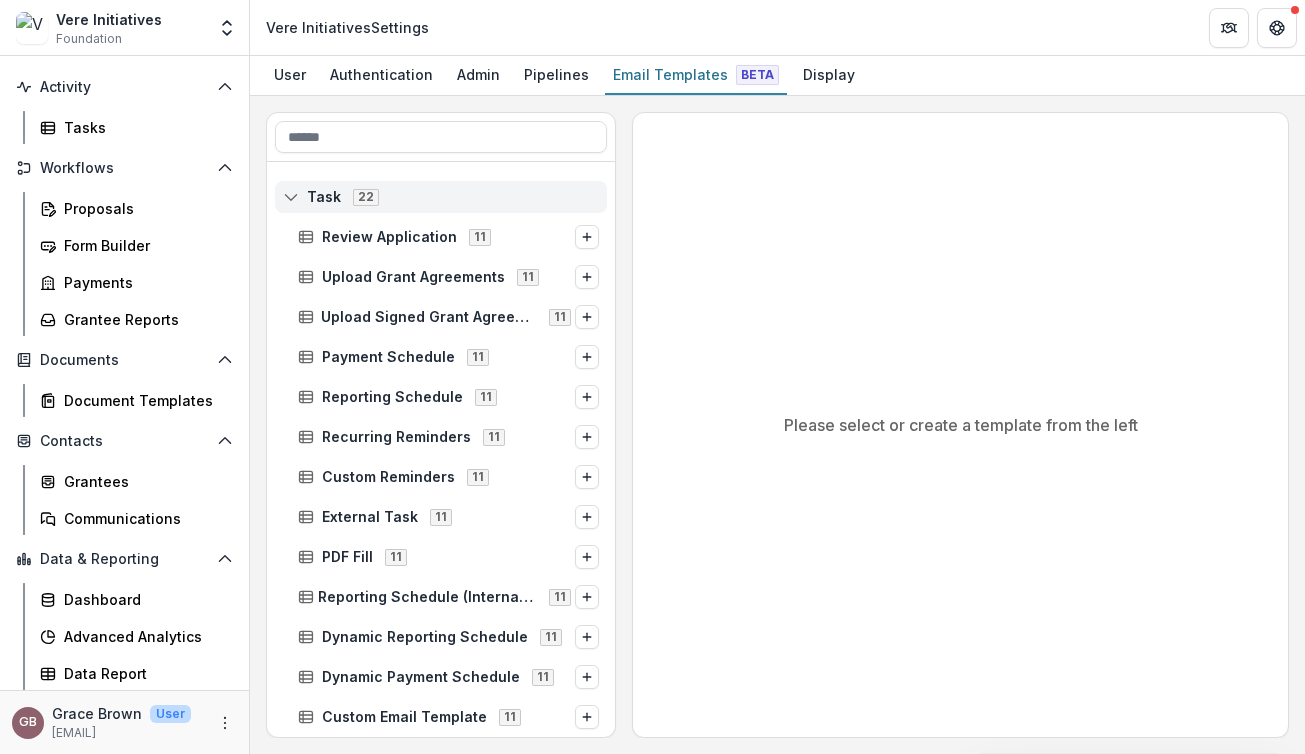 click on "Task" at bounding box center [324, 197] 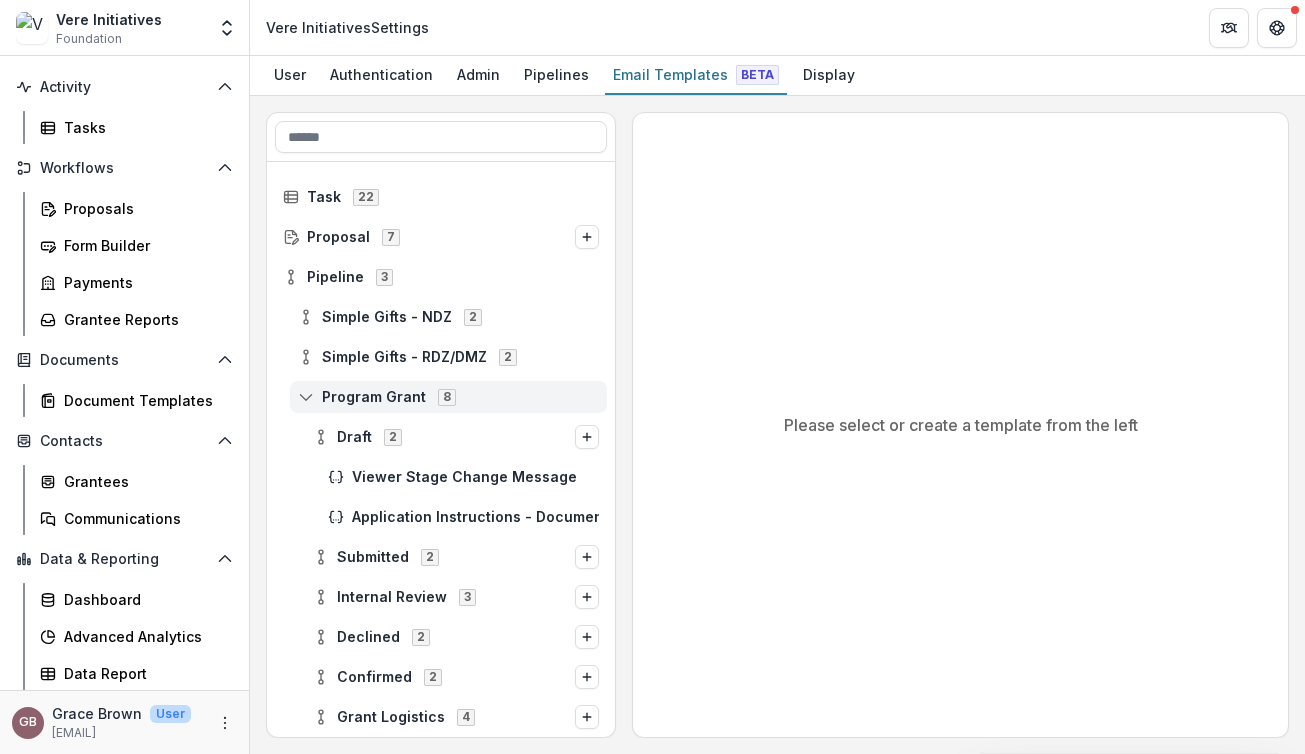 click on "Program Grant" at bounding box center (374, 397) 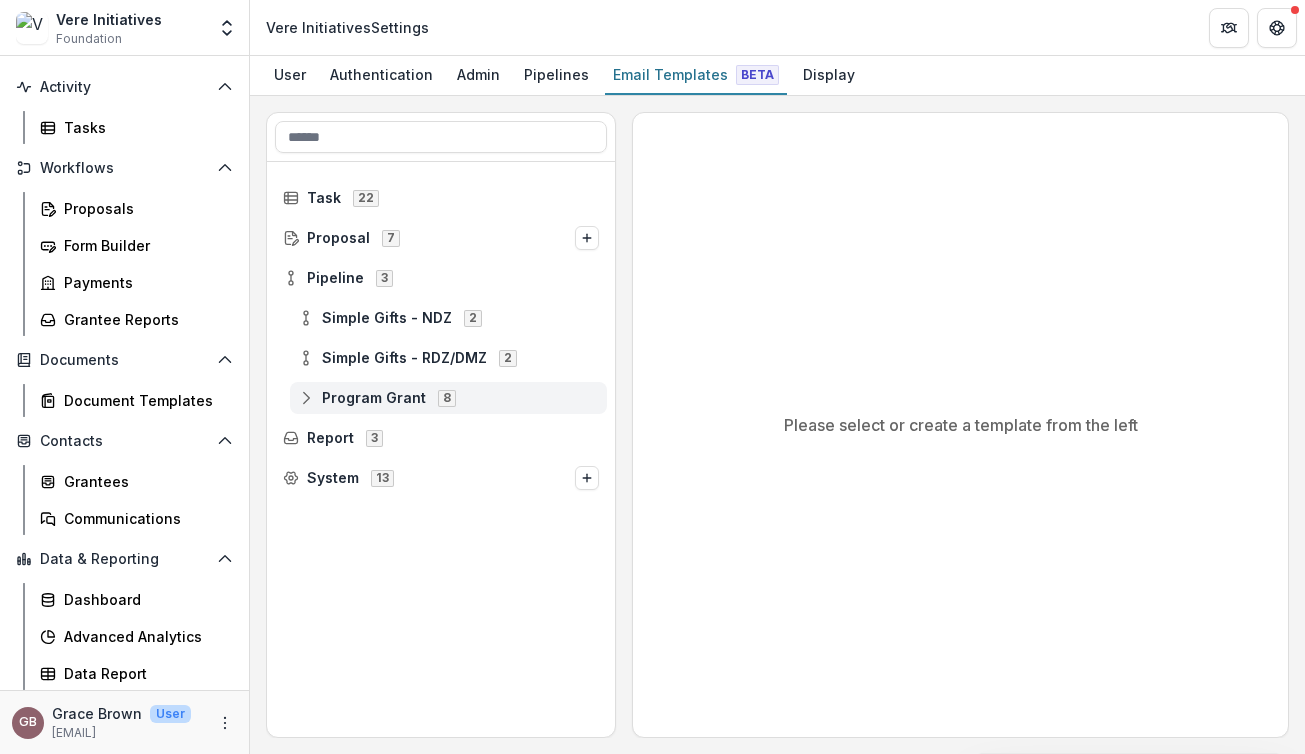 scroll, scrollTop: 0, scrollLeft: 0, axis: both 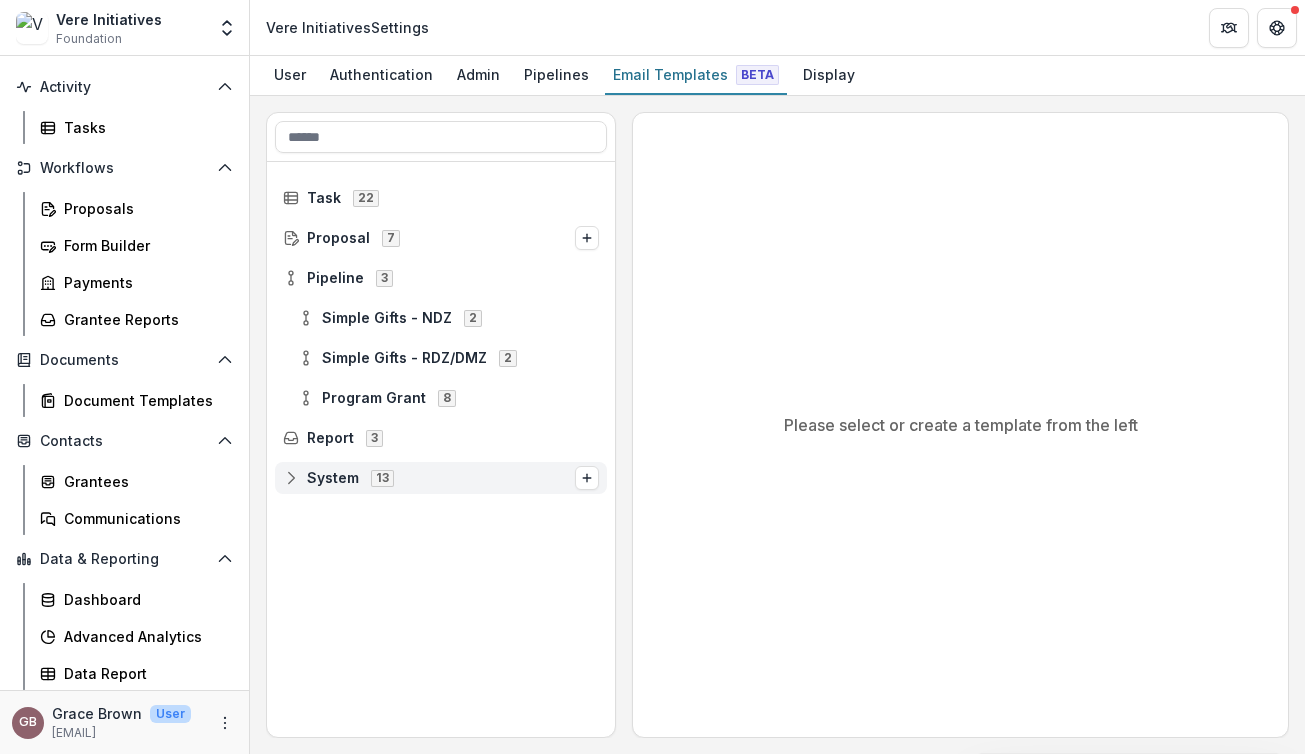 click on "System" at bounding box center (333, 478) 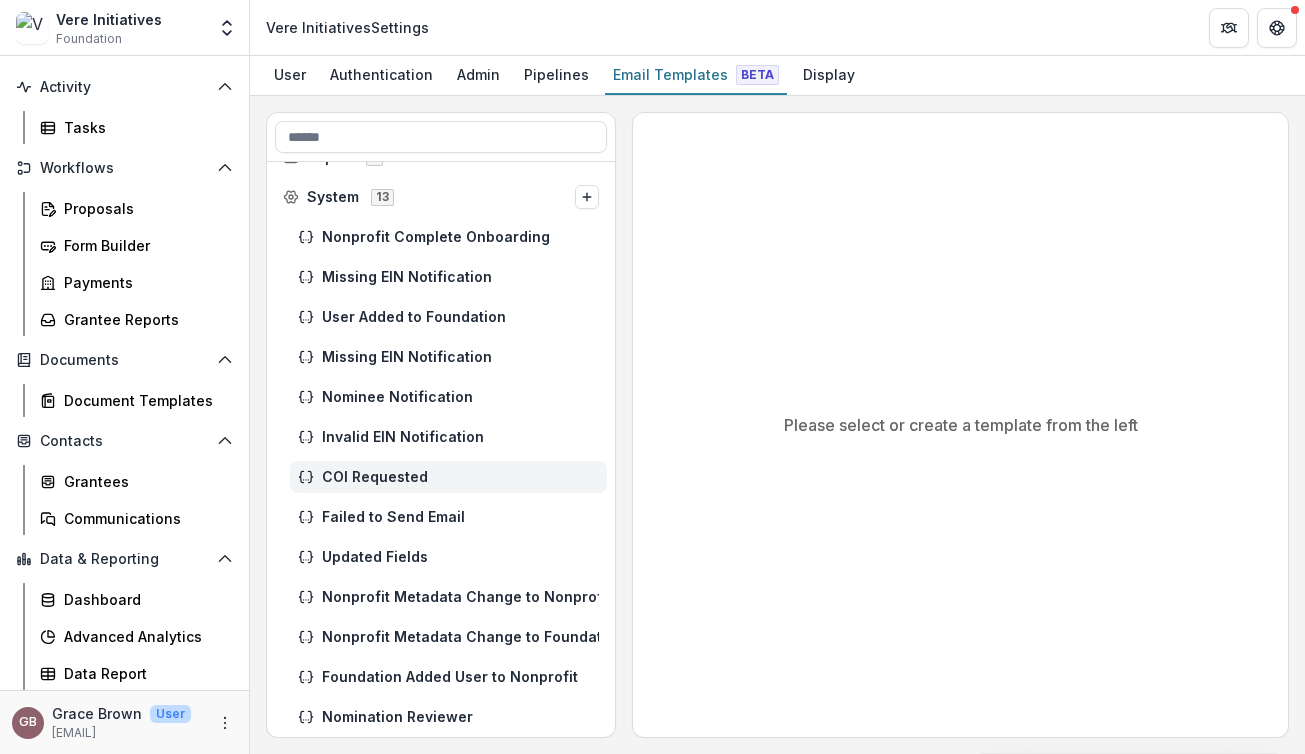 scroll, scrollTop: 0, scrollLeft: 0, axis: both 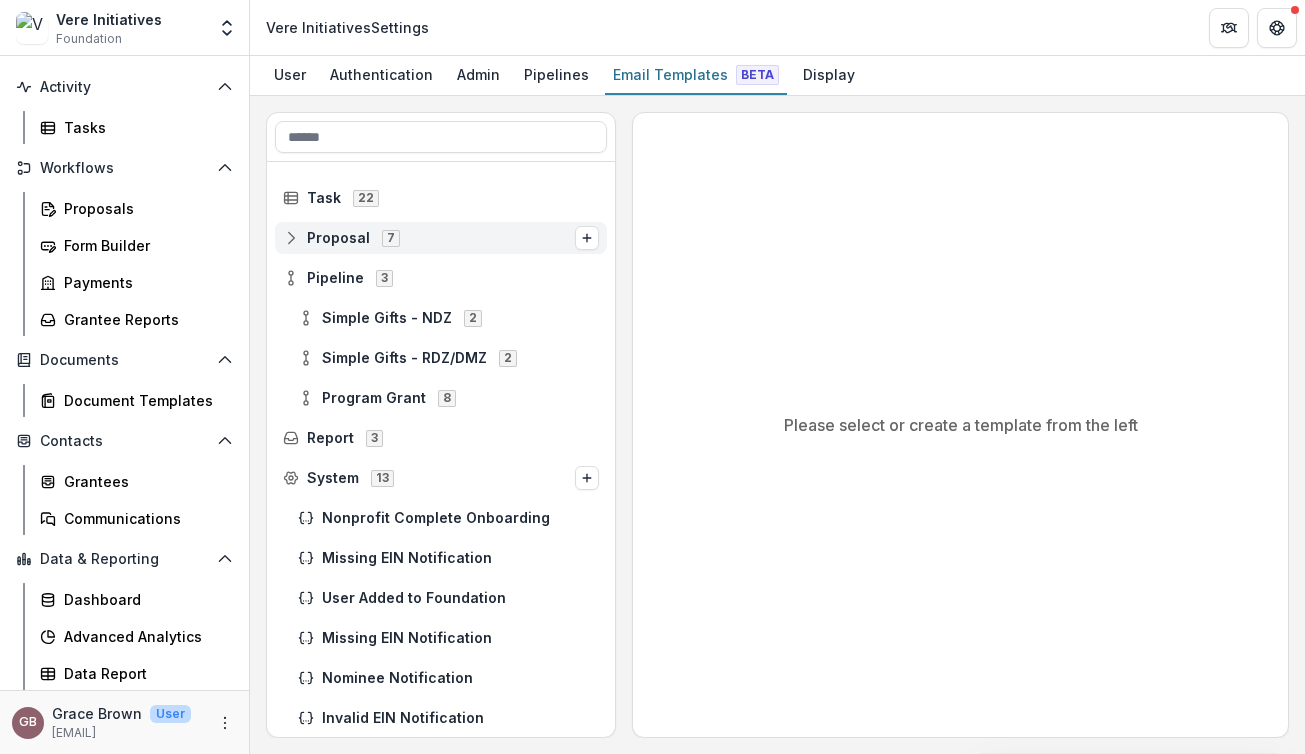 click on "Proposal" at bounding box center [338, 238] 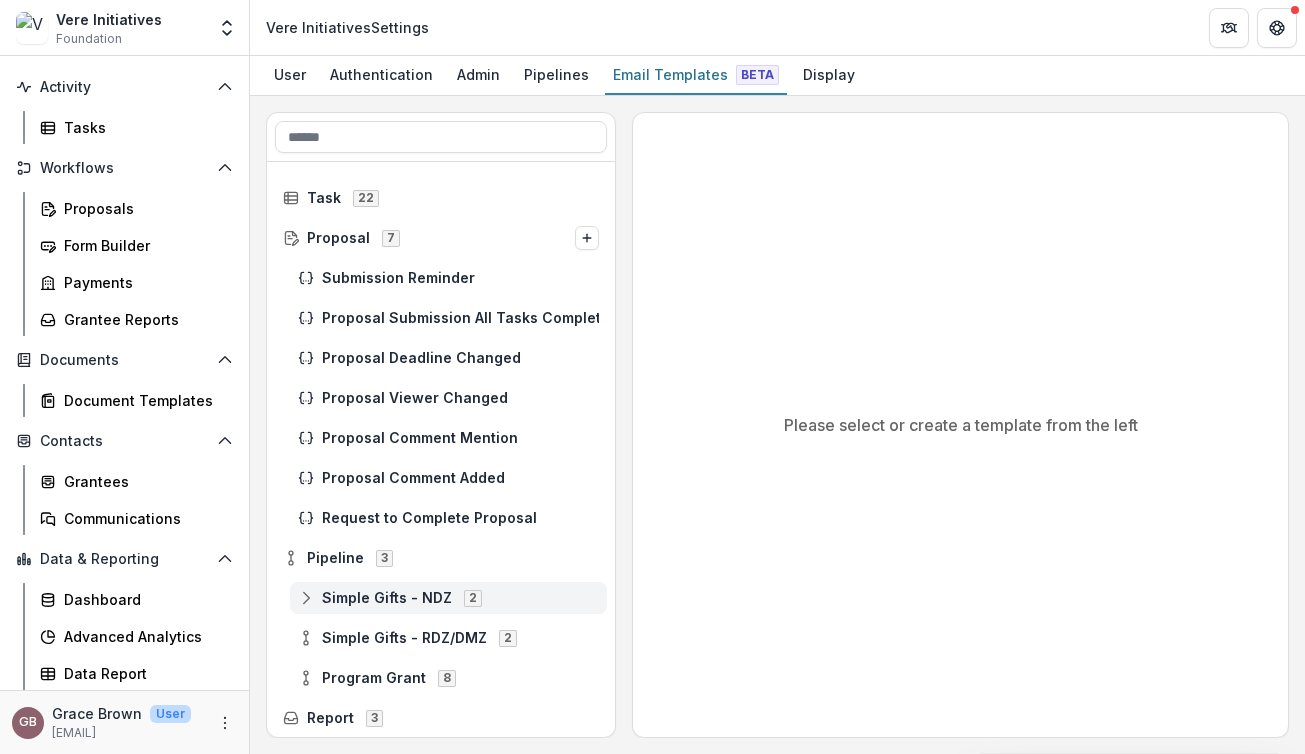 click on "Simple Gifts - NDZ" at bounding box center [387, 598] 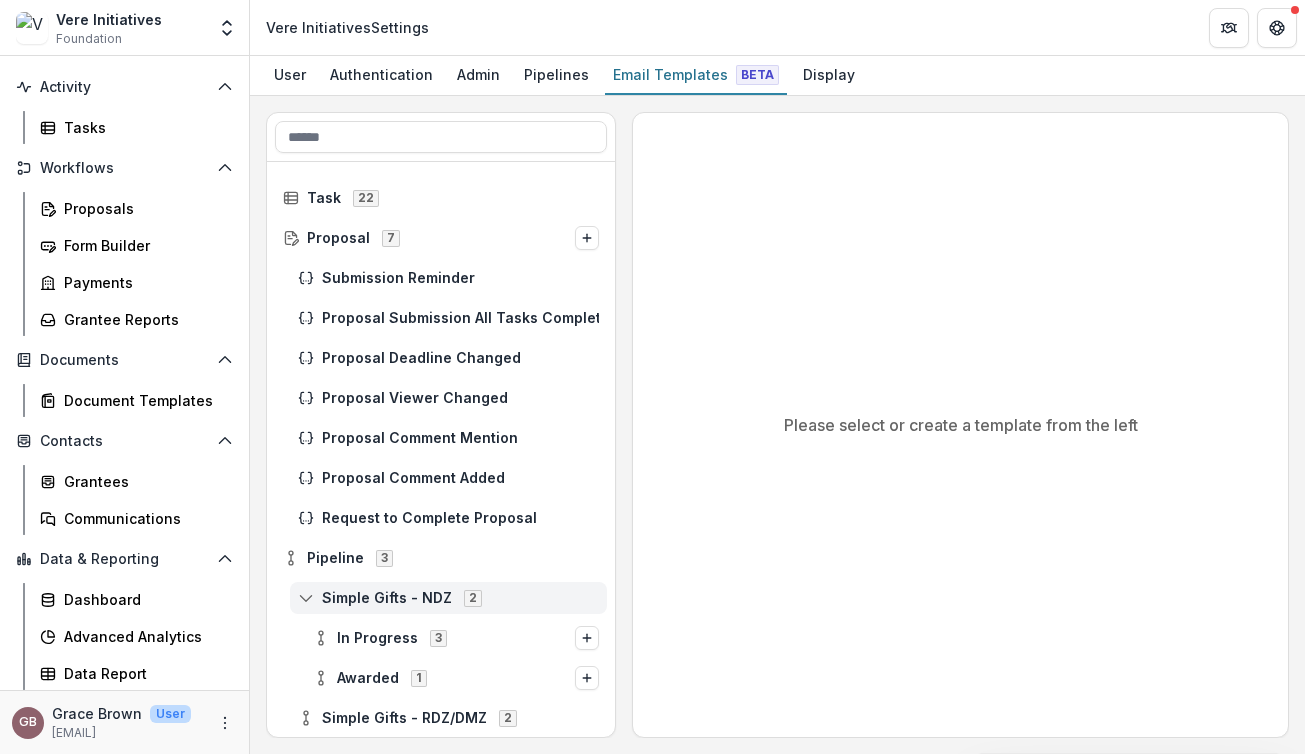 click on "Simple Gifts - NDZ" at bounding box center [387, 598] 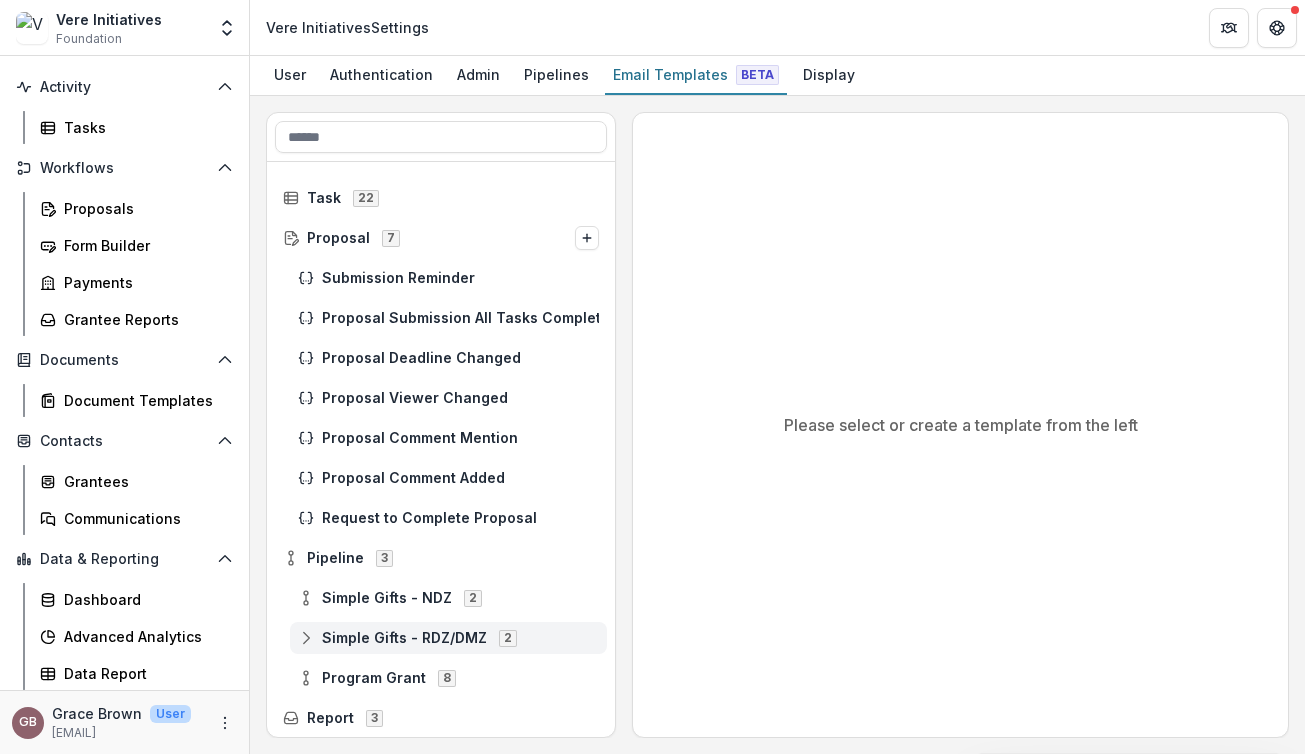 click on "Simple Gifts - RDZ/DMZ" at bounding box center (404, 638) 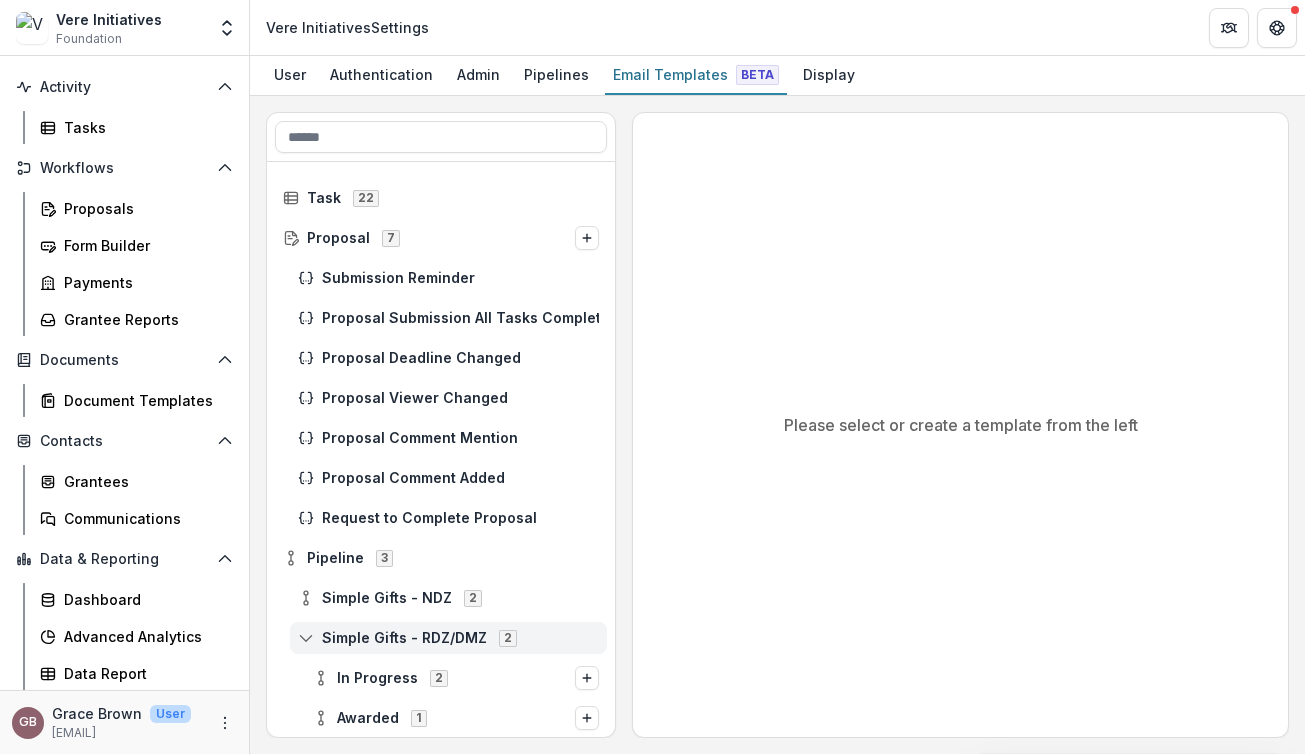 click on "Simple Gifts - RDZ/DMZ" at bounding box center (404, 638) 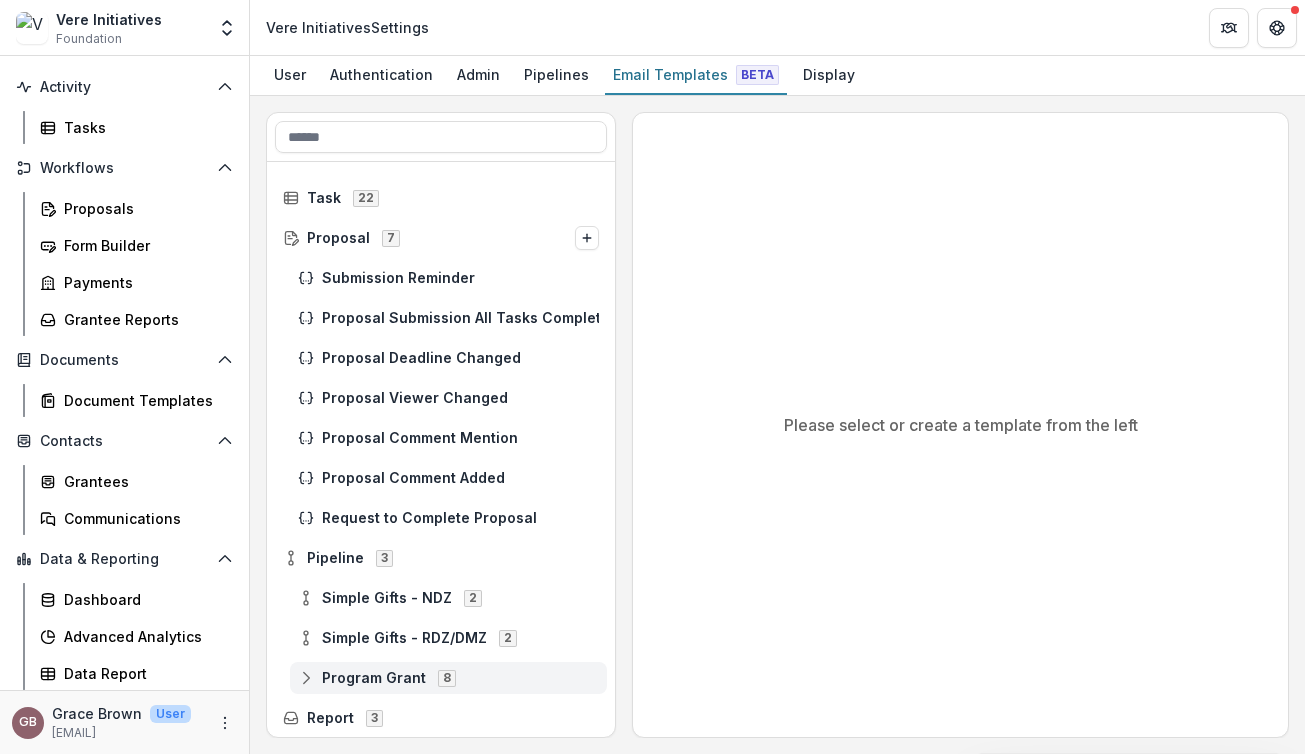 click on "Program Grant" at bounding box center [374, 678] 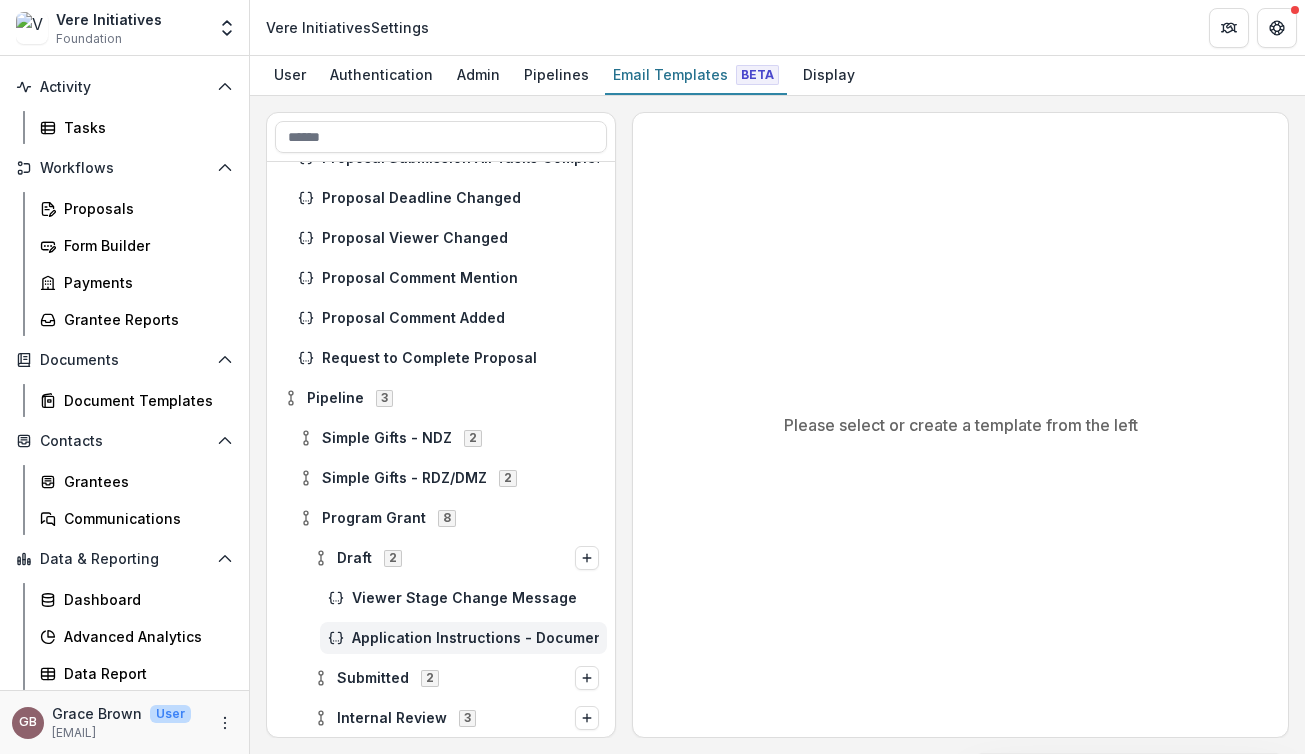 scroll, scrollTop: 321, scrollLeft: 0, axis: vertical 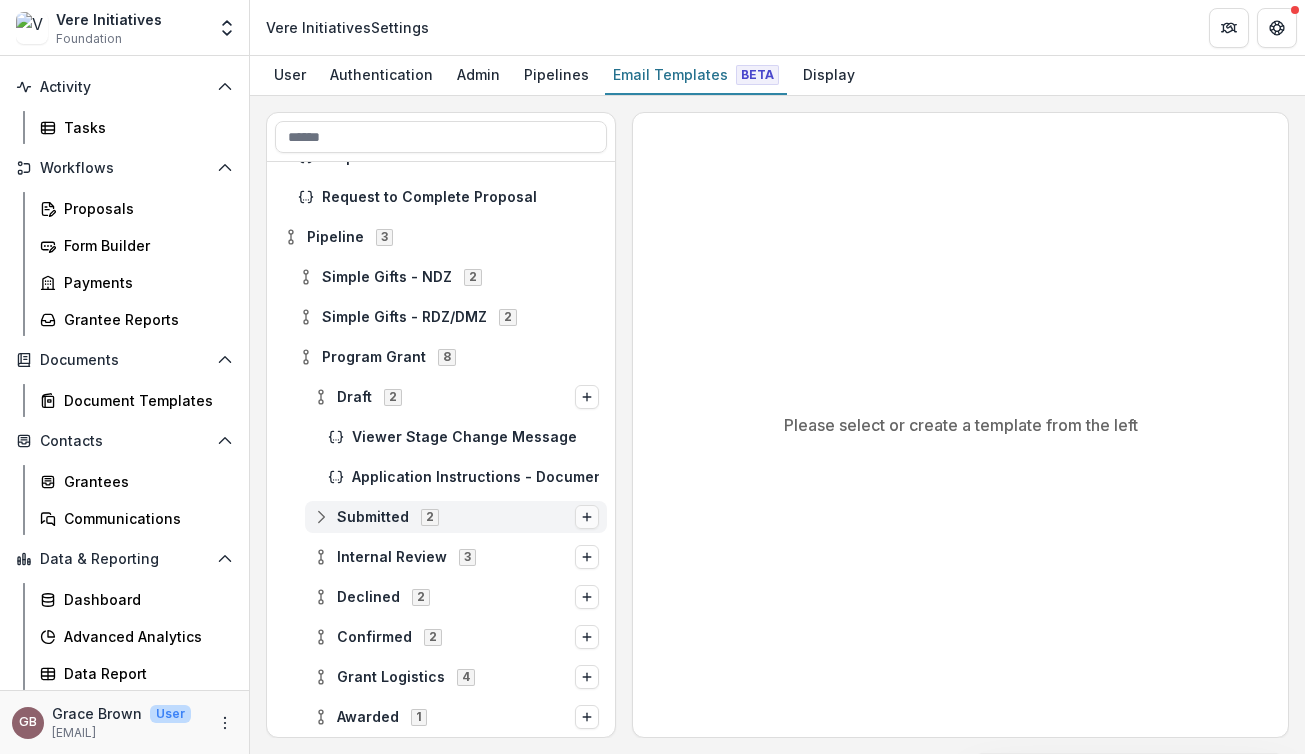 click 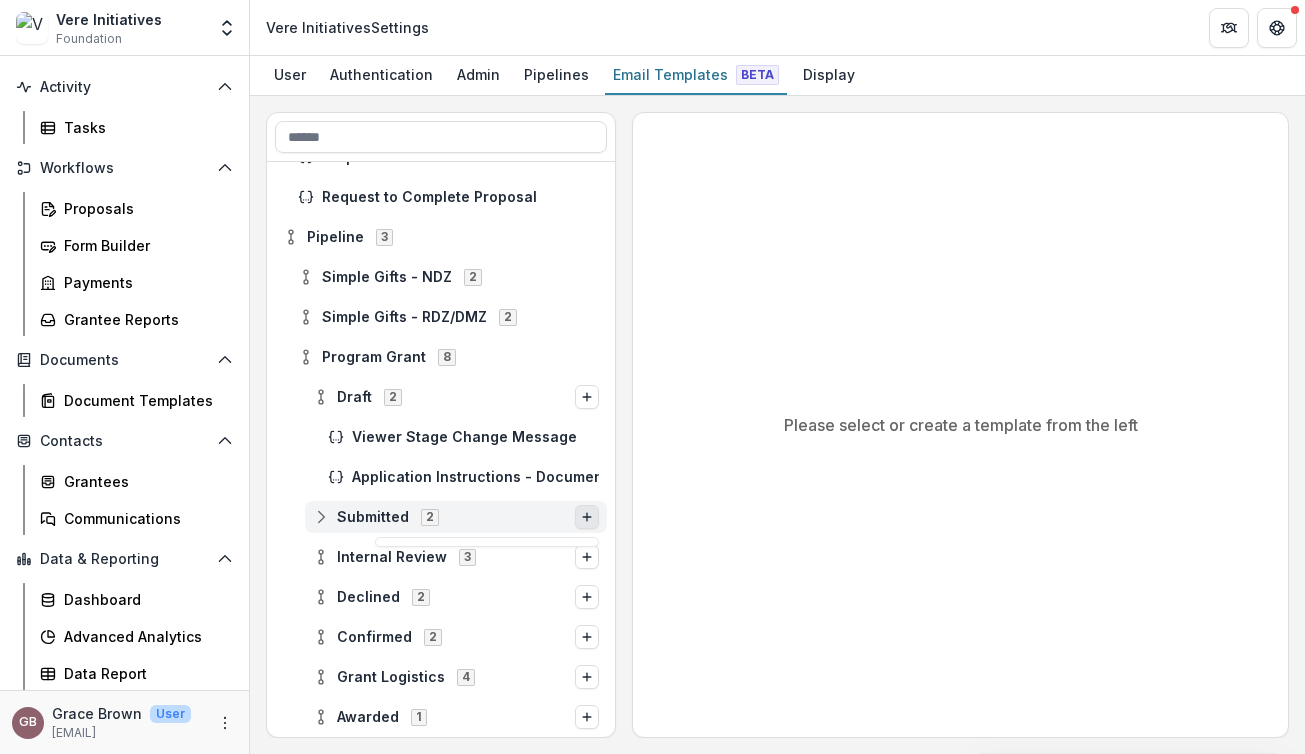 click on "Submitted" at bounding box center [373, 517] 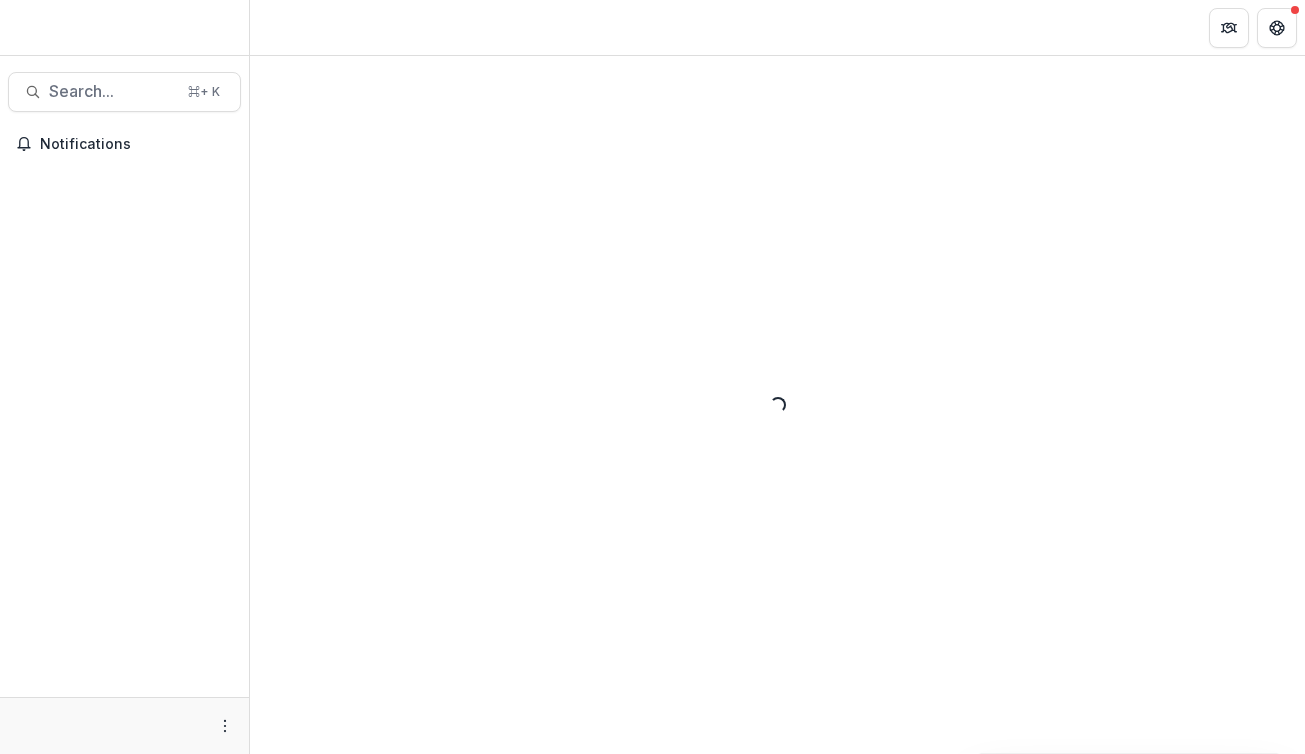 scroll, scrollTop: 0, scrollLeft: 0, axis: both 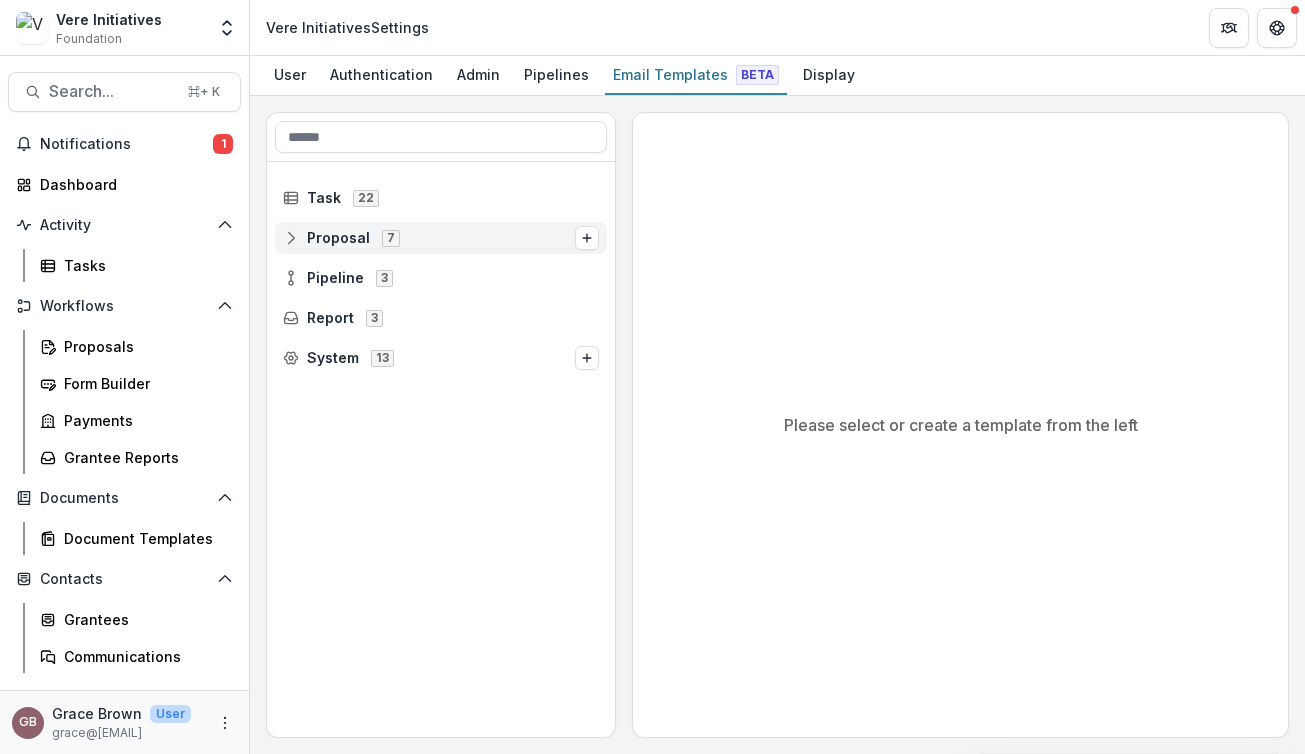 click on "Proposal" at bounding box center [338, 238] 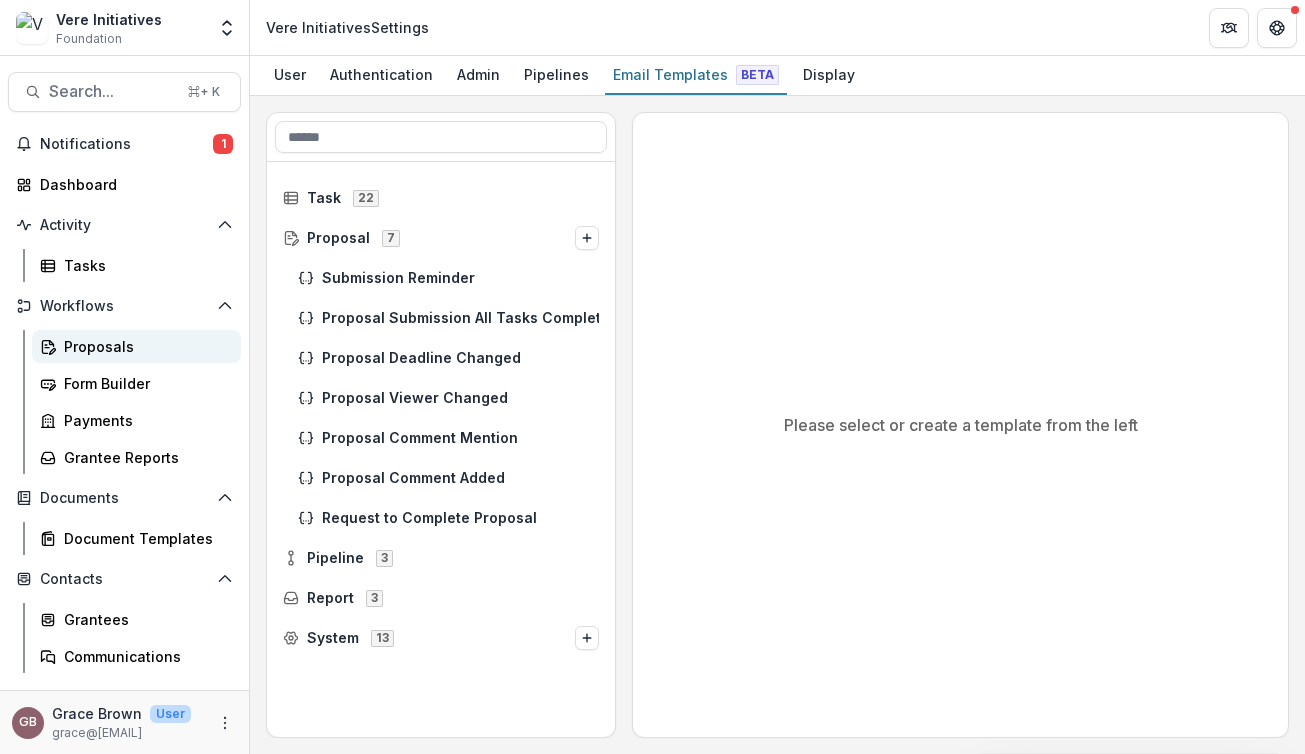 click on "Proposals" at bounding box center [144, 346] 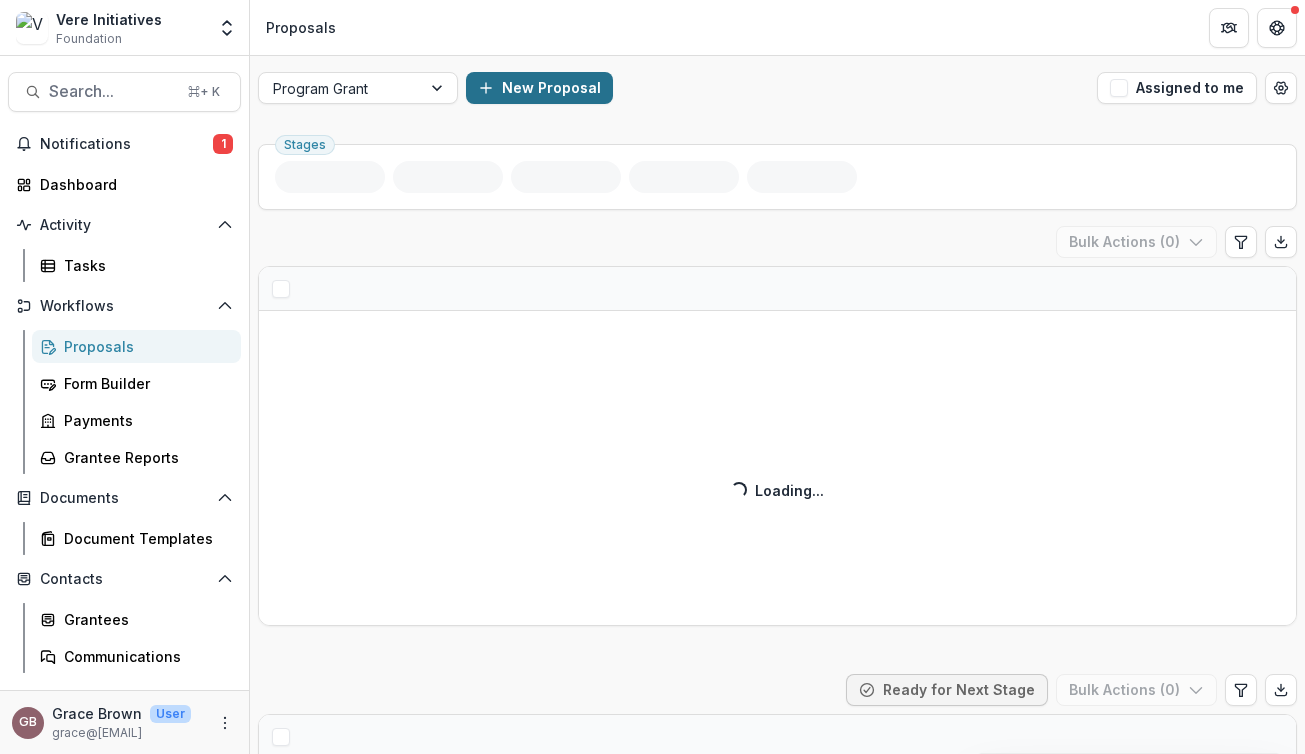 click on "New Proposal" at bounding box center [539, 88] 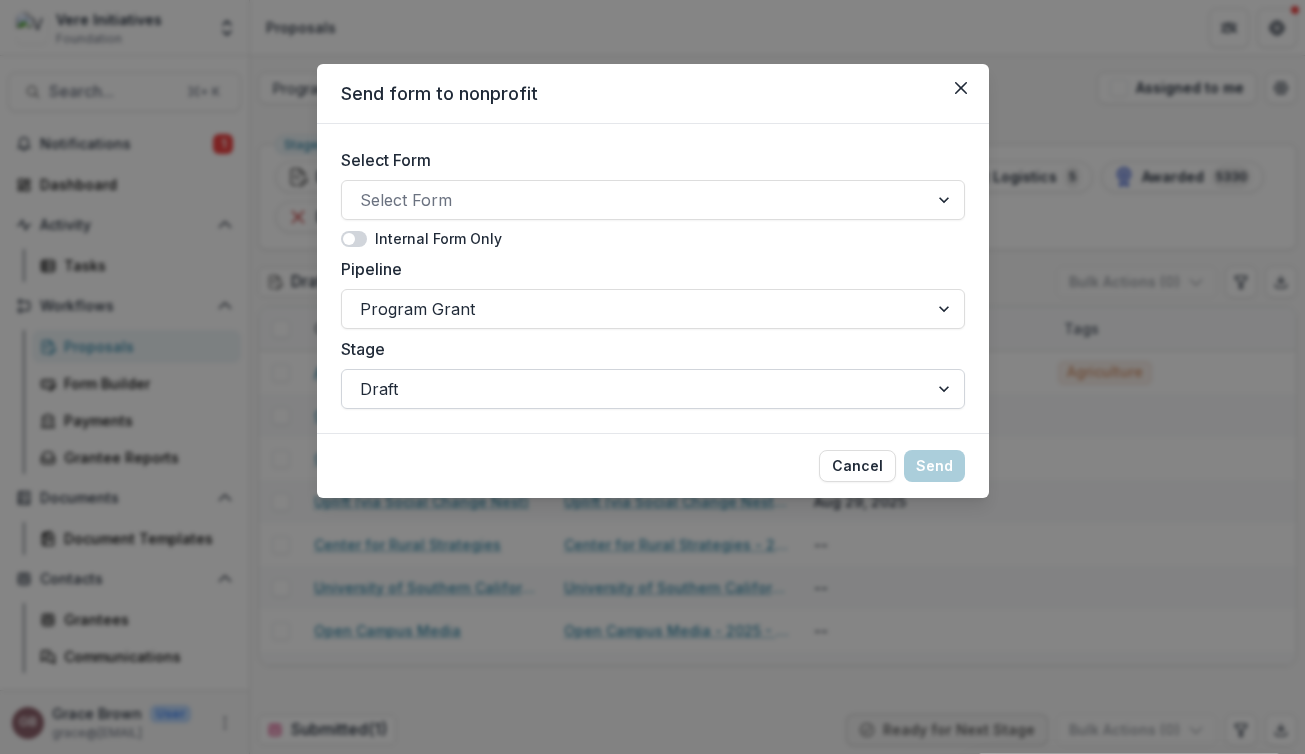 click at bounding box center [635, 389] 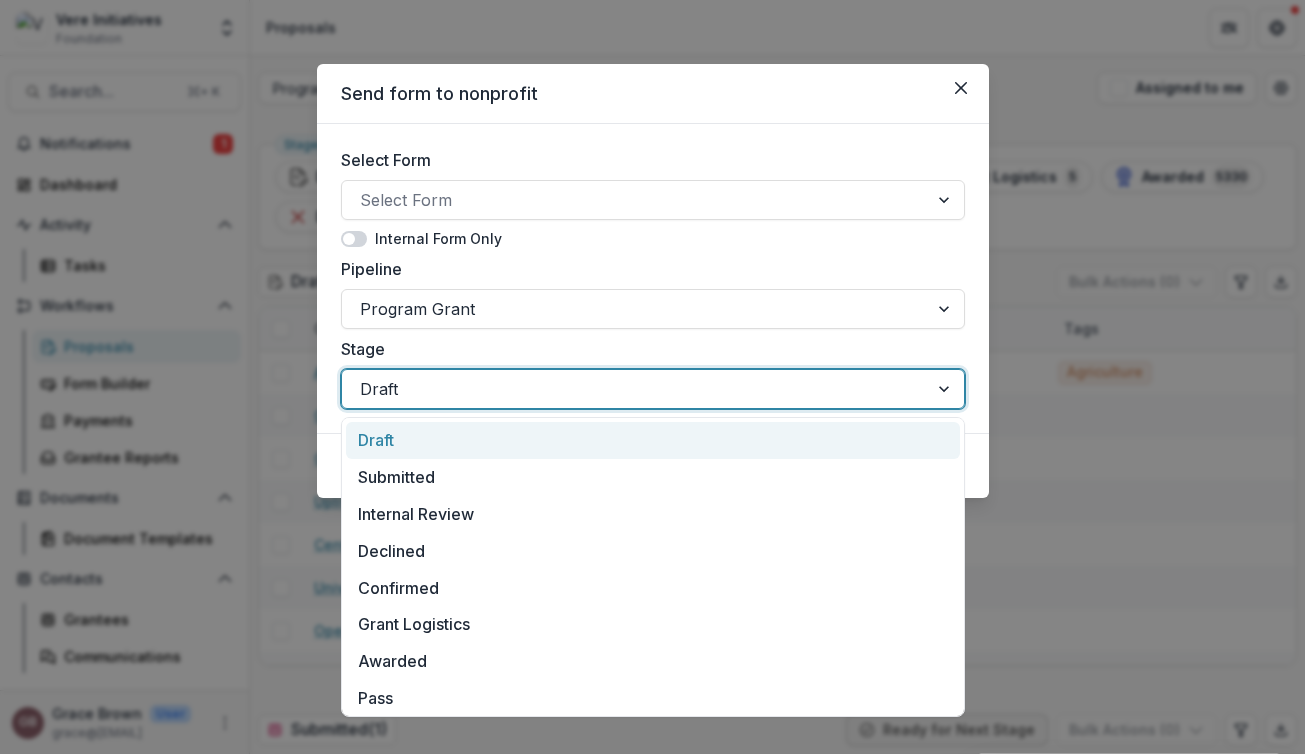click at bounding box center [635, 389] 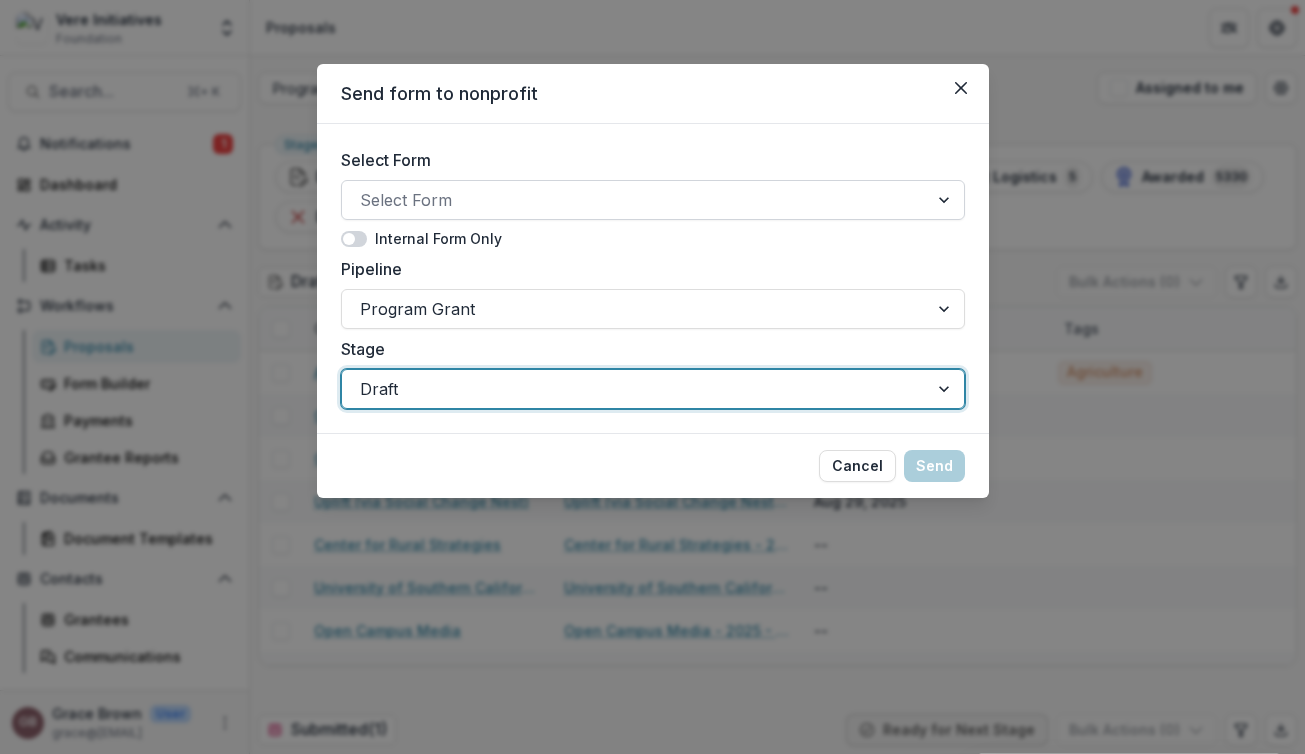 click at bounding box center (635, 200) 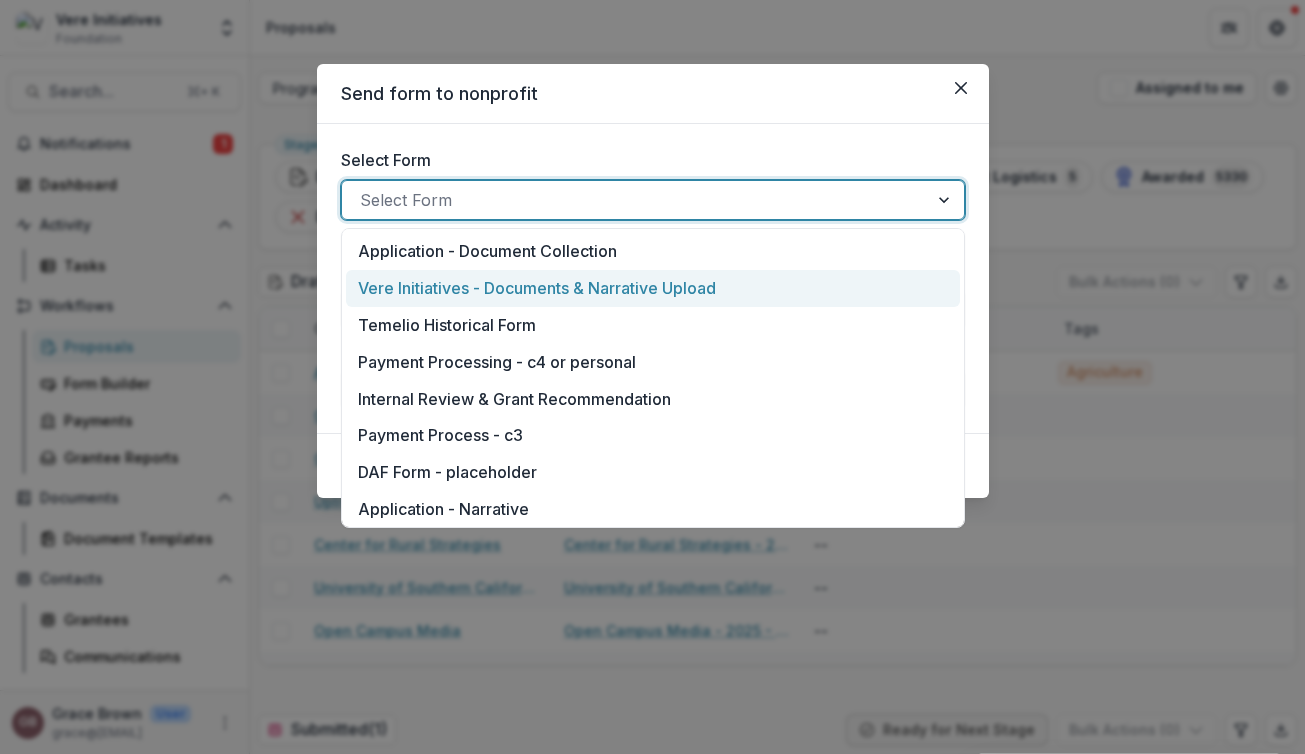 click on "Vere Initiatives - Documents & Narrative Upload" at bounding box center [537, 288] 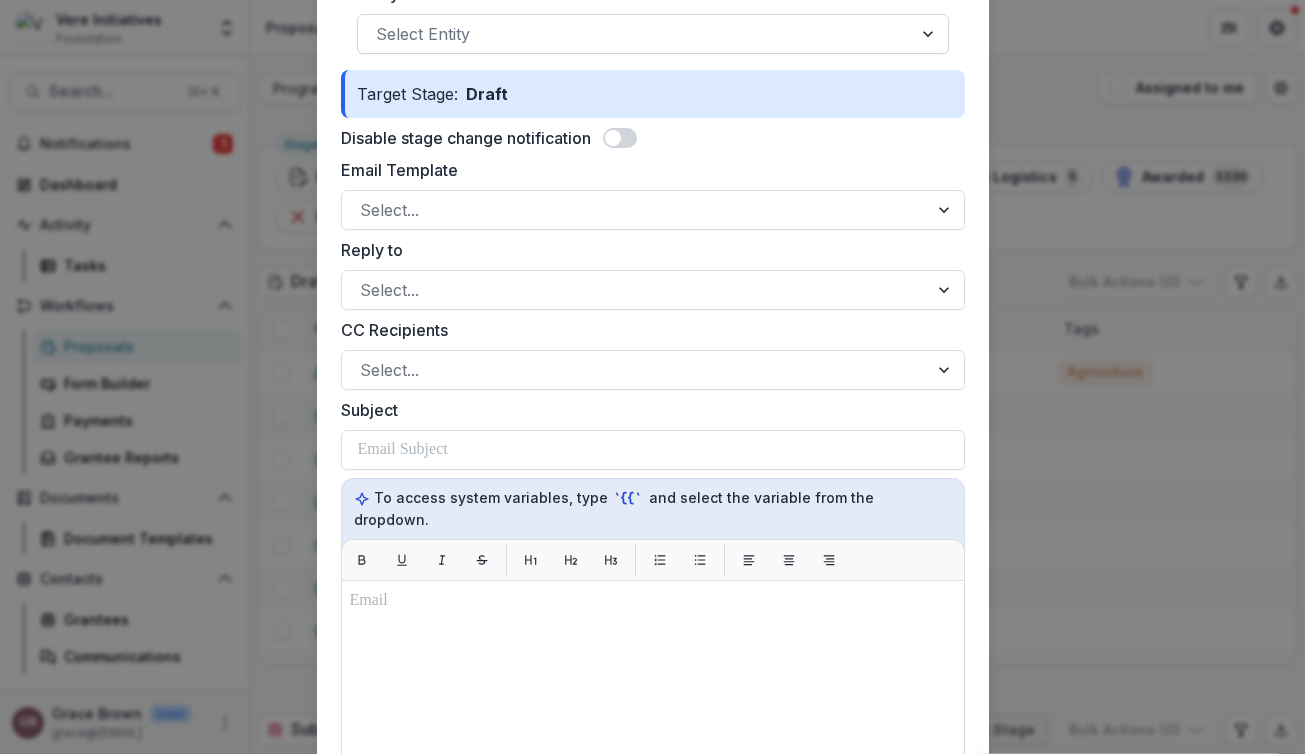 scroll, scrollTop: 497, scrollLeft: 0, axis: vertical 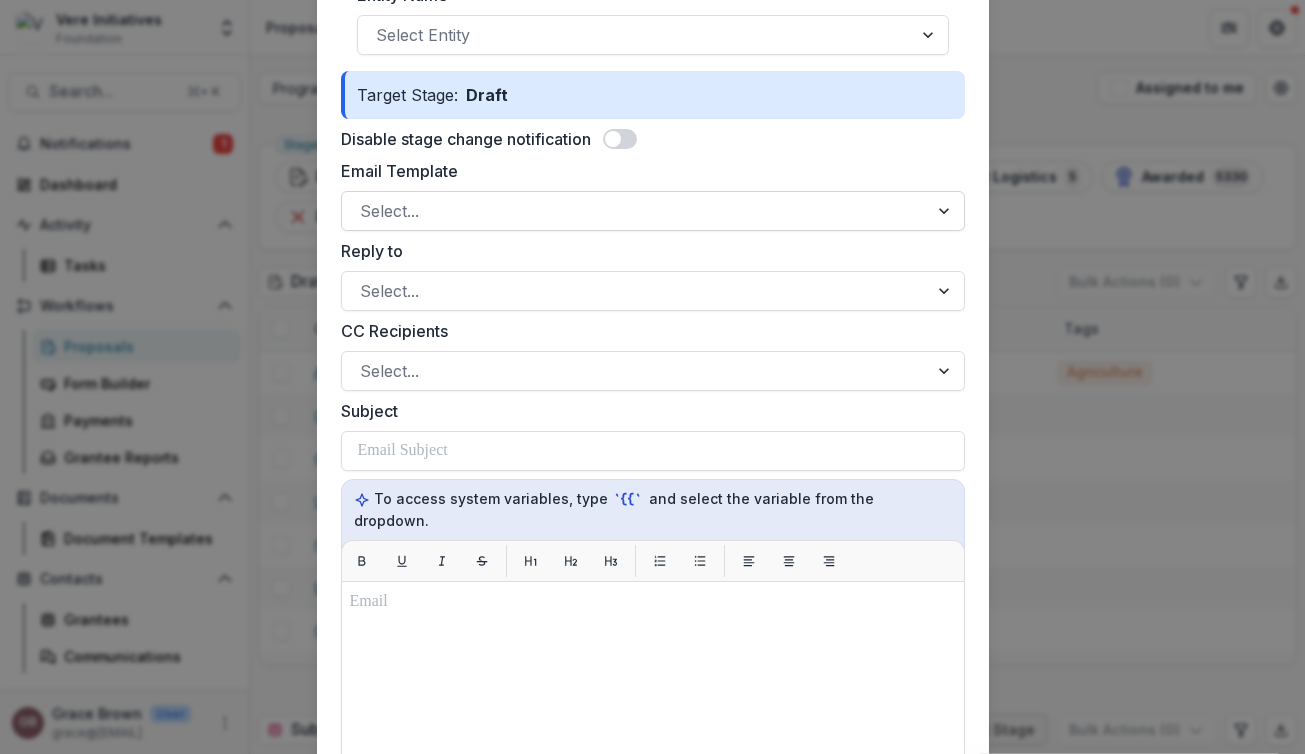 click at bounding box center [635, 211] 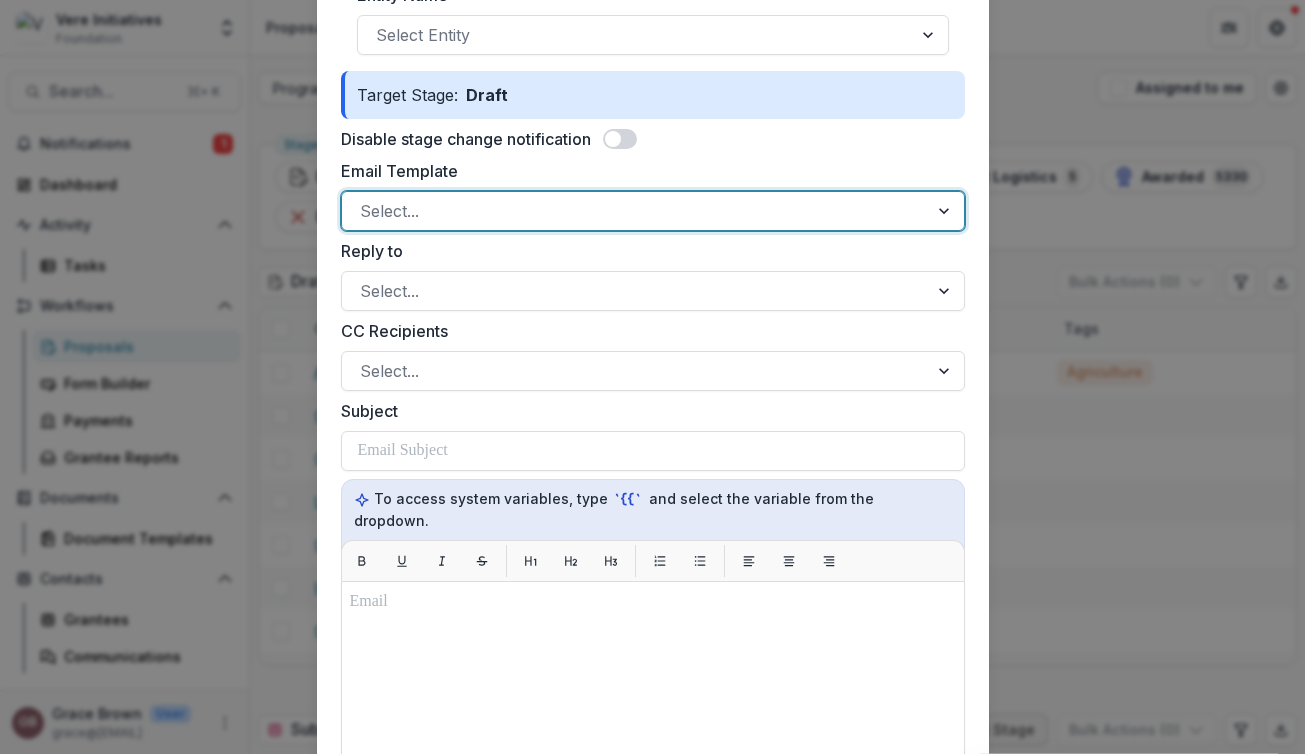 click at bounding box center (635, 211) 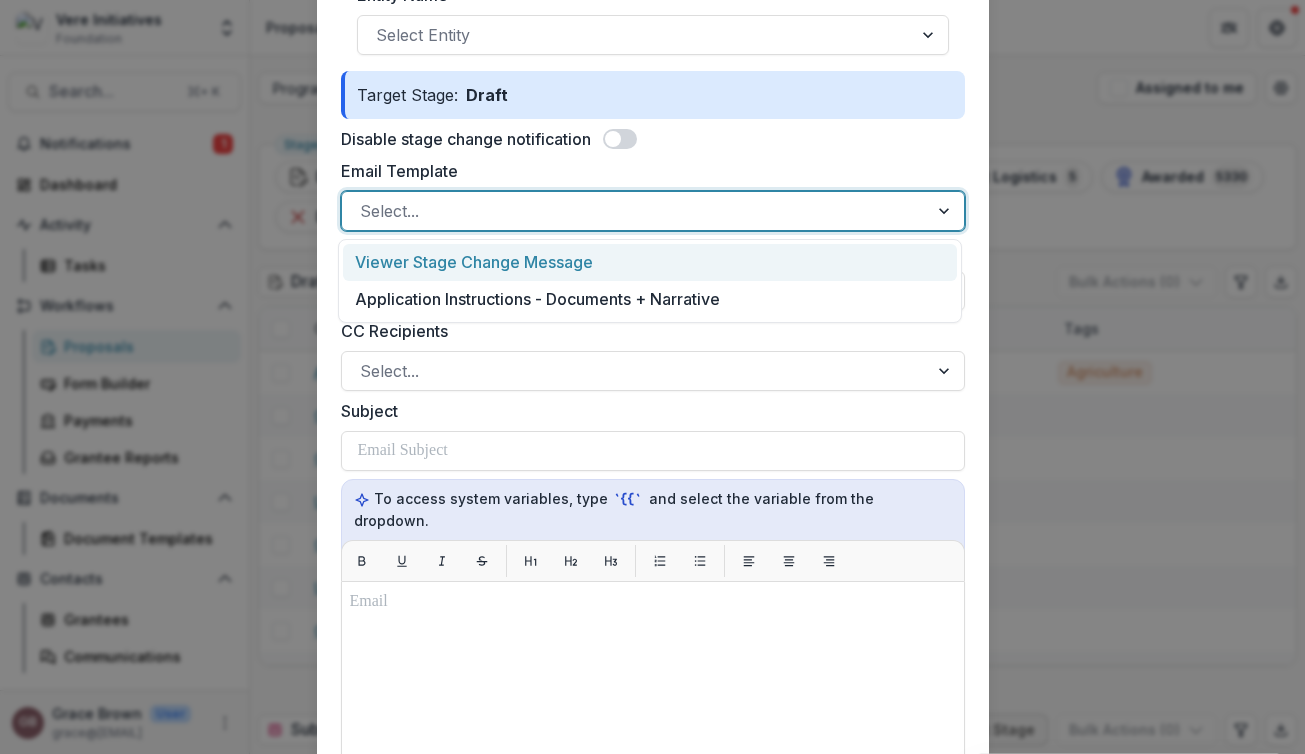 click at bounding box center [635, 211] 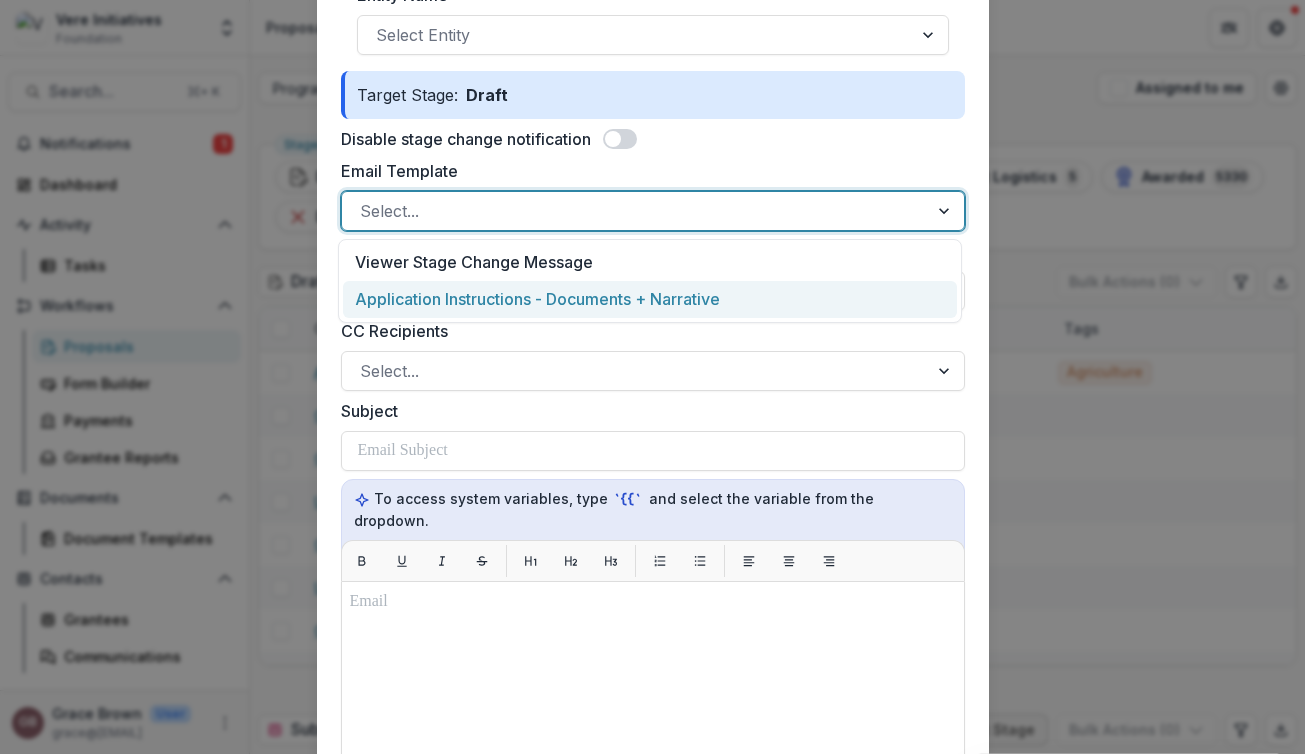 click on "Application Instructions - Documents + Narrative" at bounding box center (650, 299) 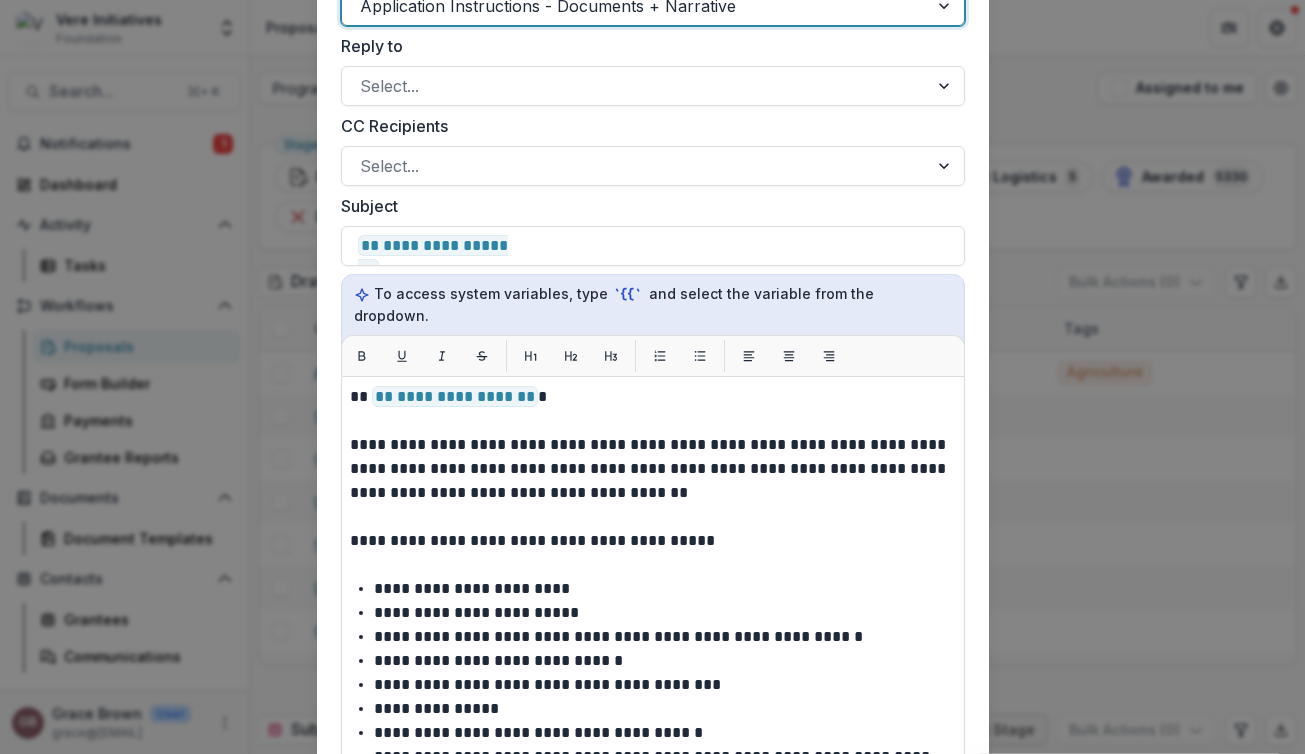 scroll, scrollTop: 807, scrollLeft: 0, axis: vertical 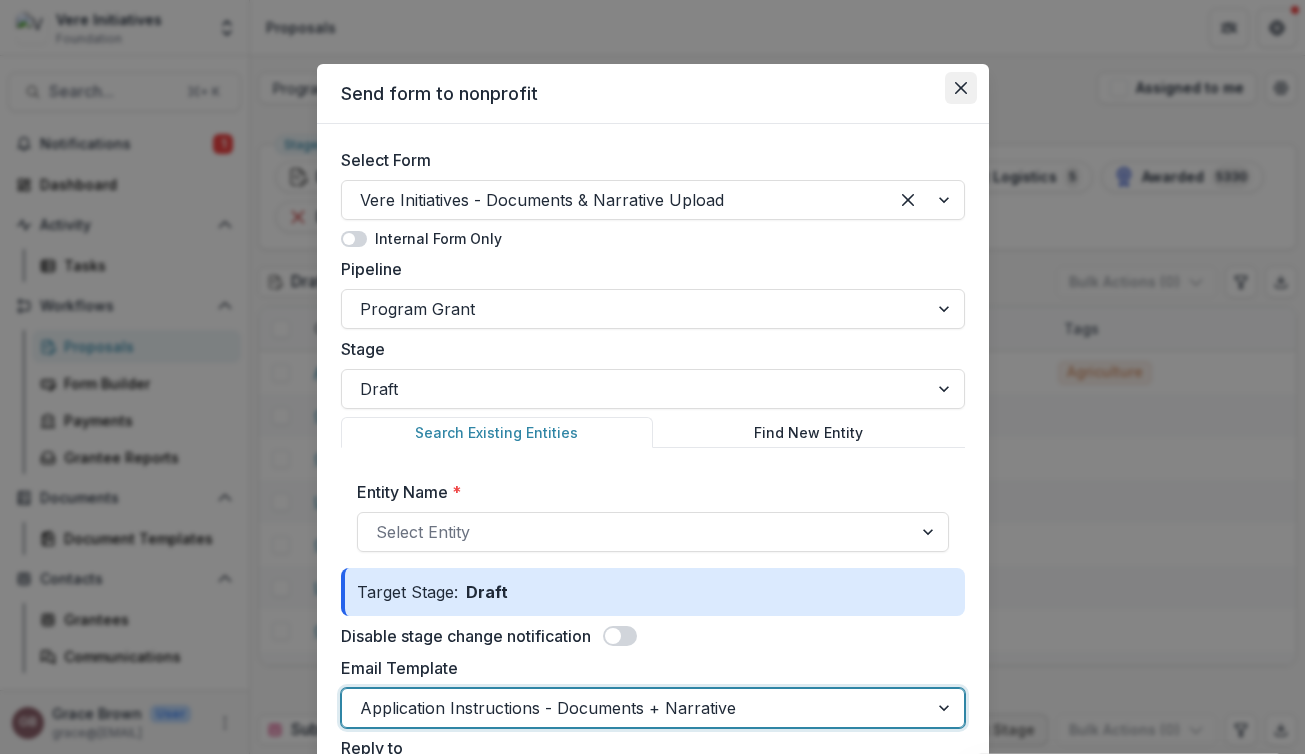 click 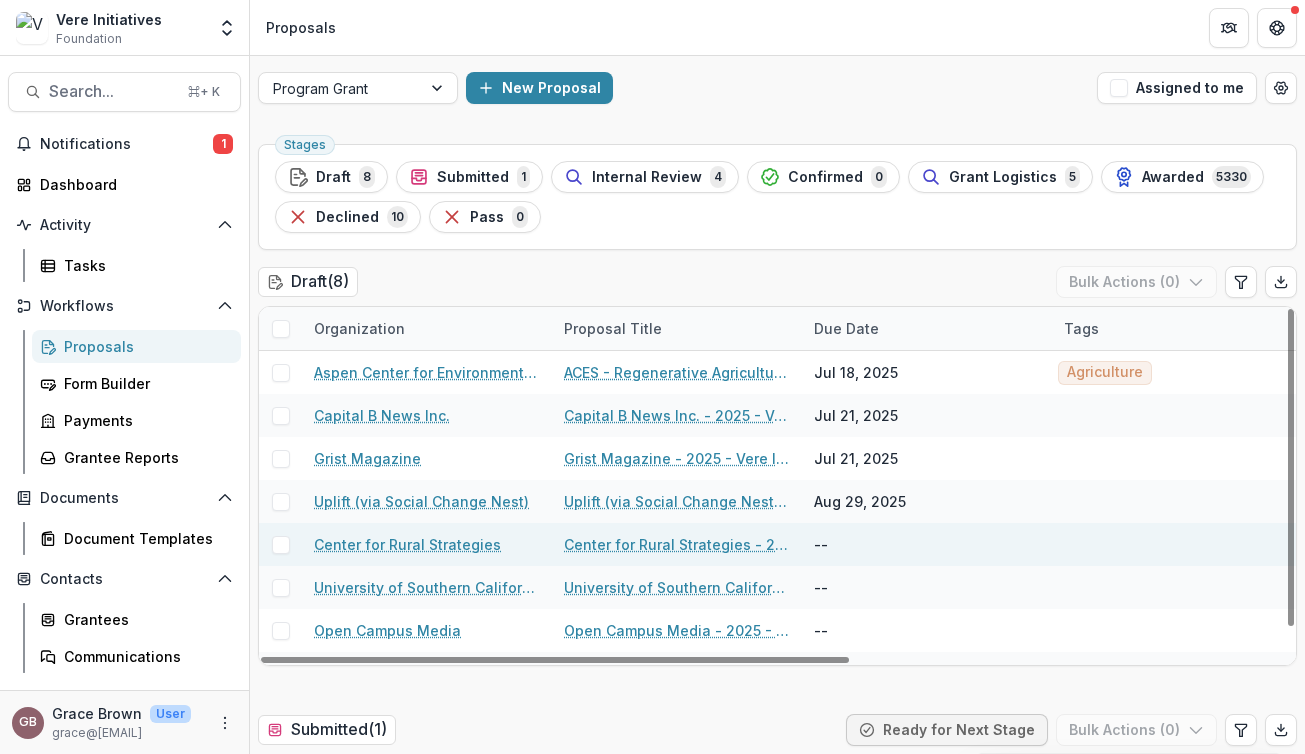 click on "Center for Rural Strategies" at bounding box center [407, 544] 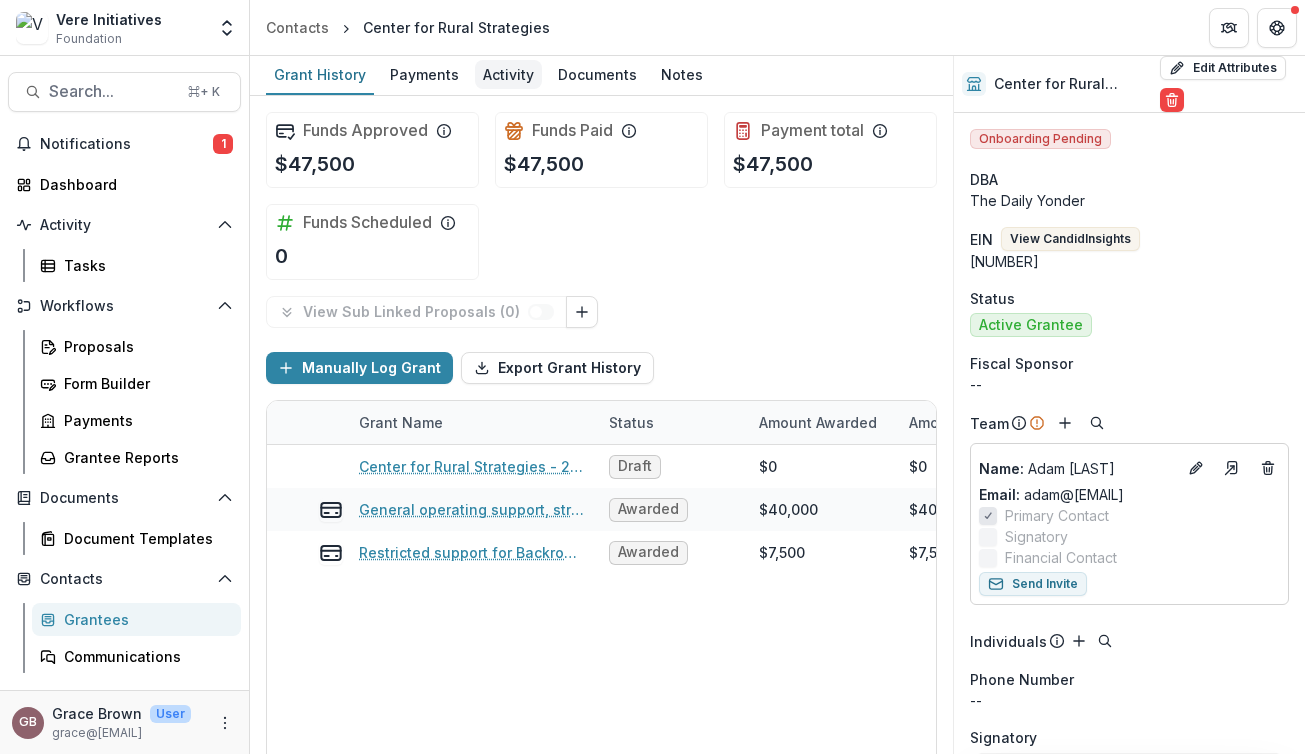 click on "Activity" at bounding box center [508, 74] 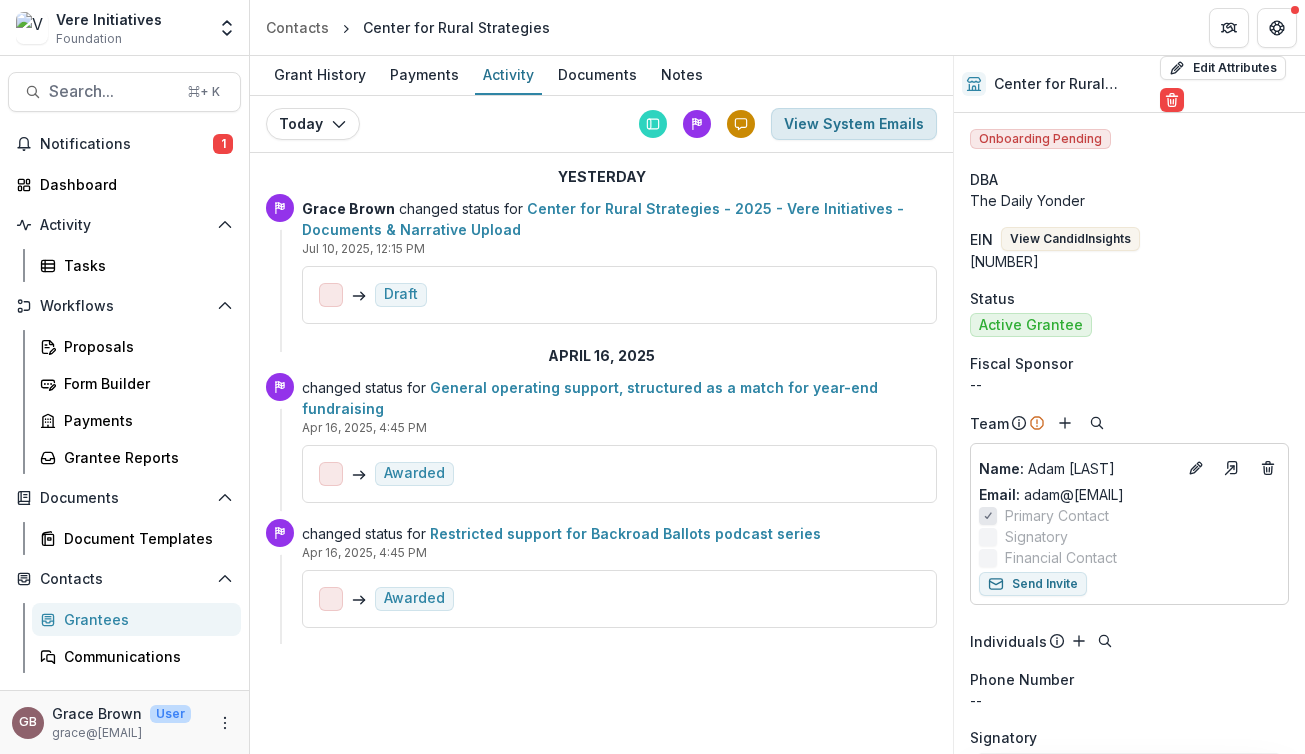click on "View System Emails" at bounding box center (854, 124) 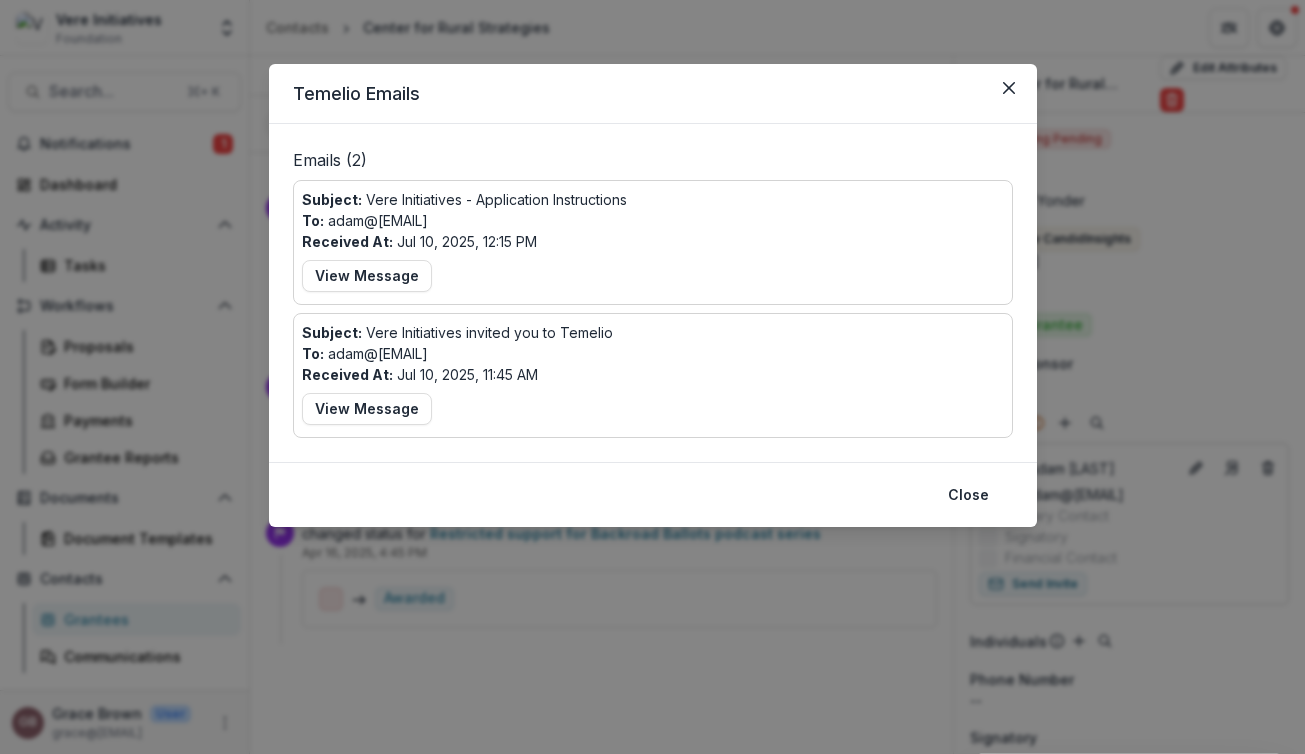 click on "Subject:   Vere Initiatives - Application Instructions To:   adam@[EMAIL] Received At:   Jul 10, 2025, 12:15 PM View Message" at bounding box center (653, 242) 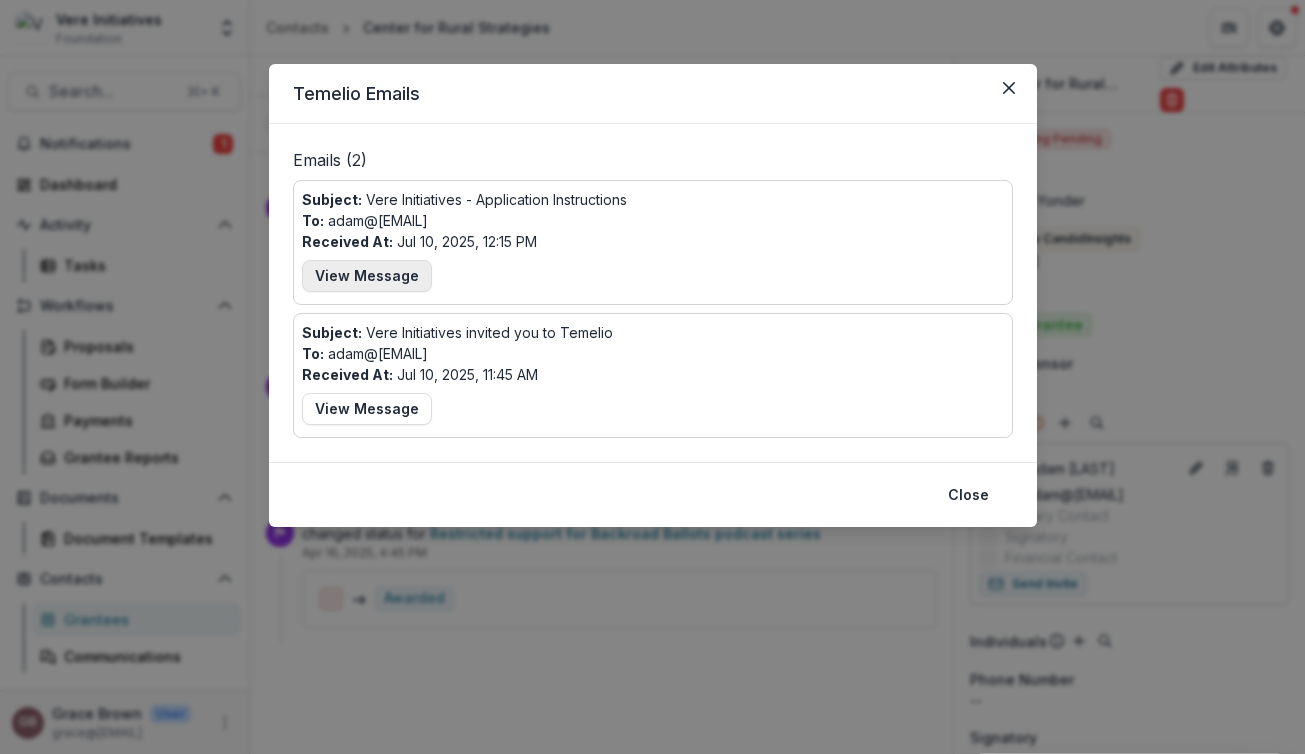 click on "View Message" at bounding box center [367, 276] 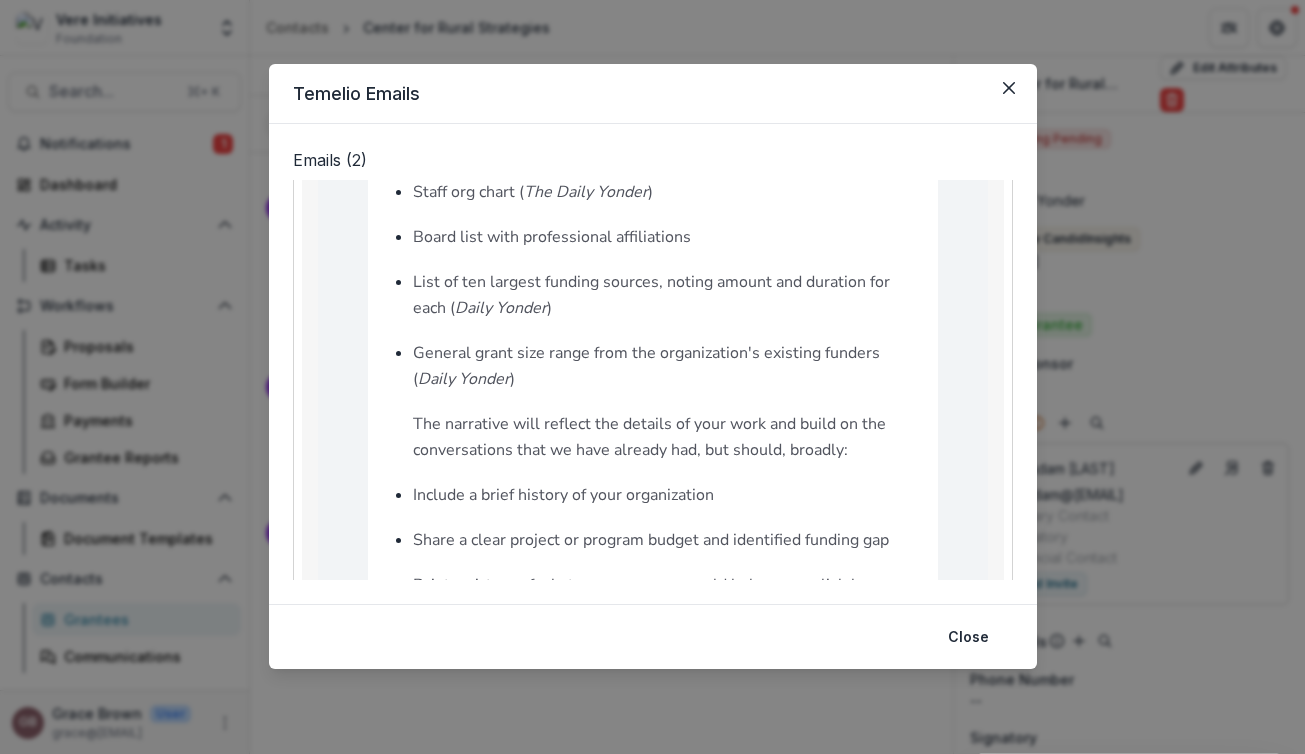 scroll, scrollTop: 1185, scrollLeft: 0, axis: vertical 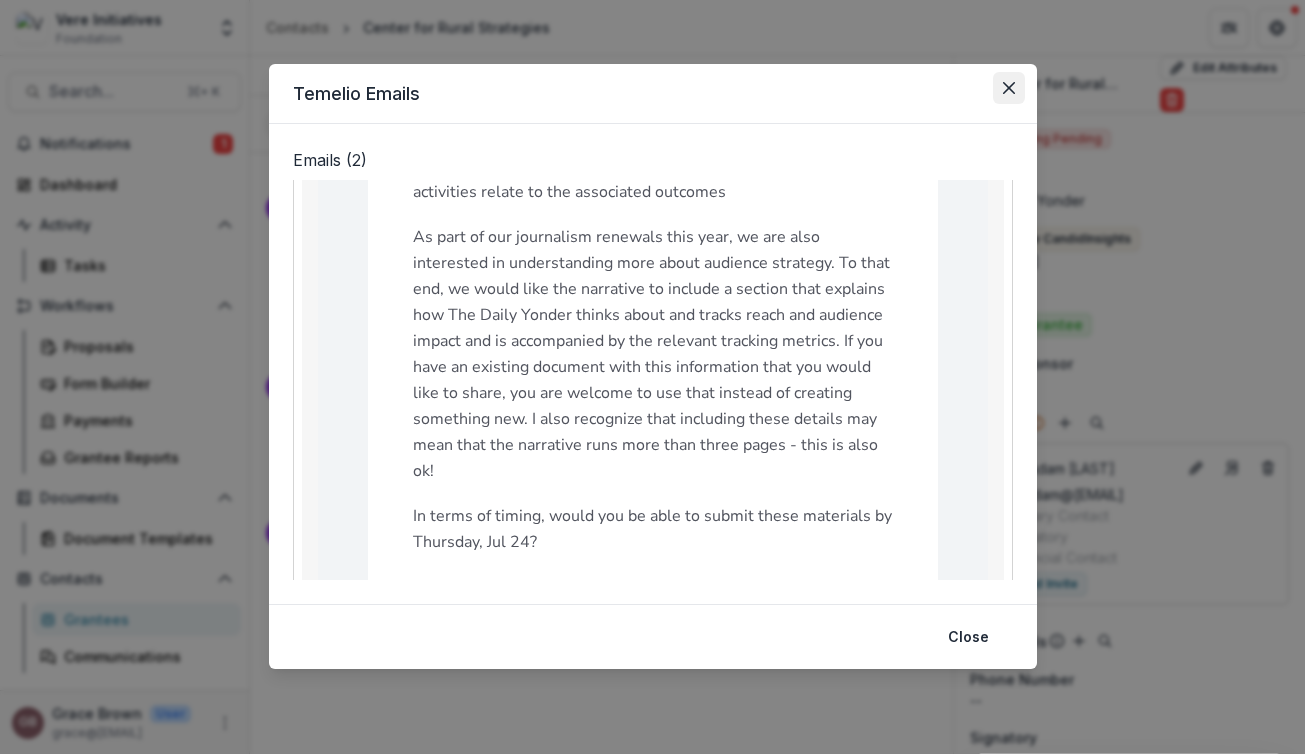 click at bounding box center (1009, 88) 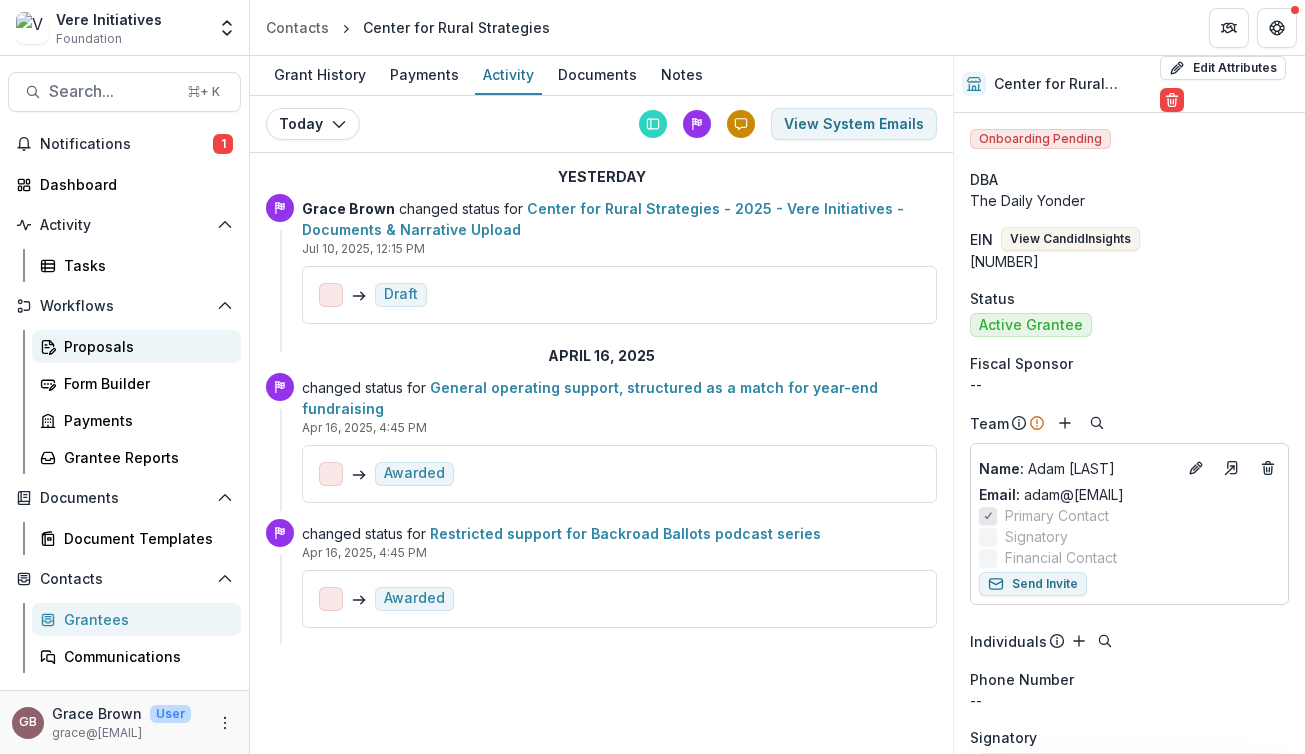 click on "Proposals" at bounding box center (144, 346) 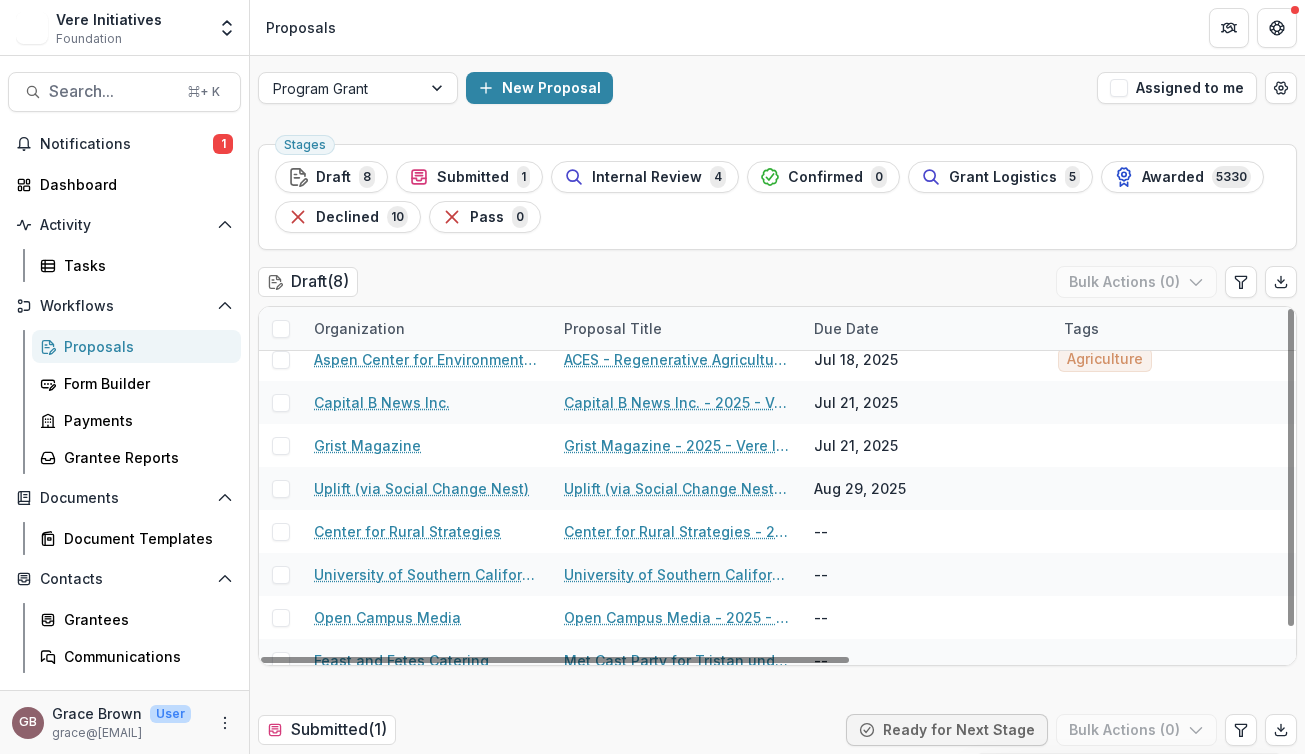 scroll, scrollTop: 30, scrollLeft: 0, axis: vertical 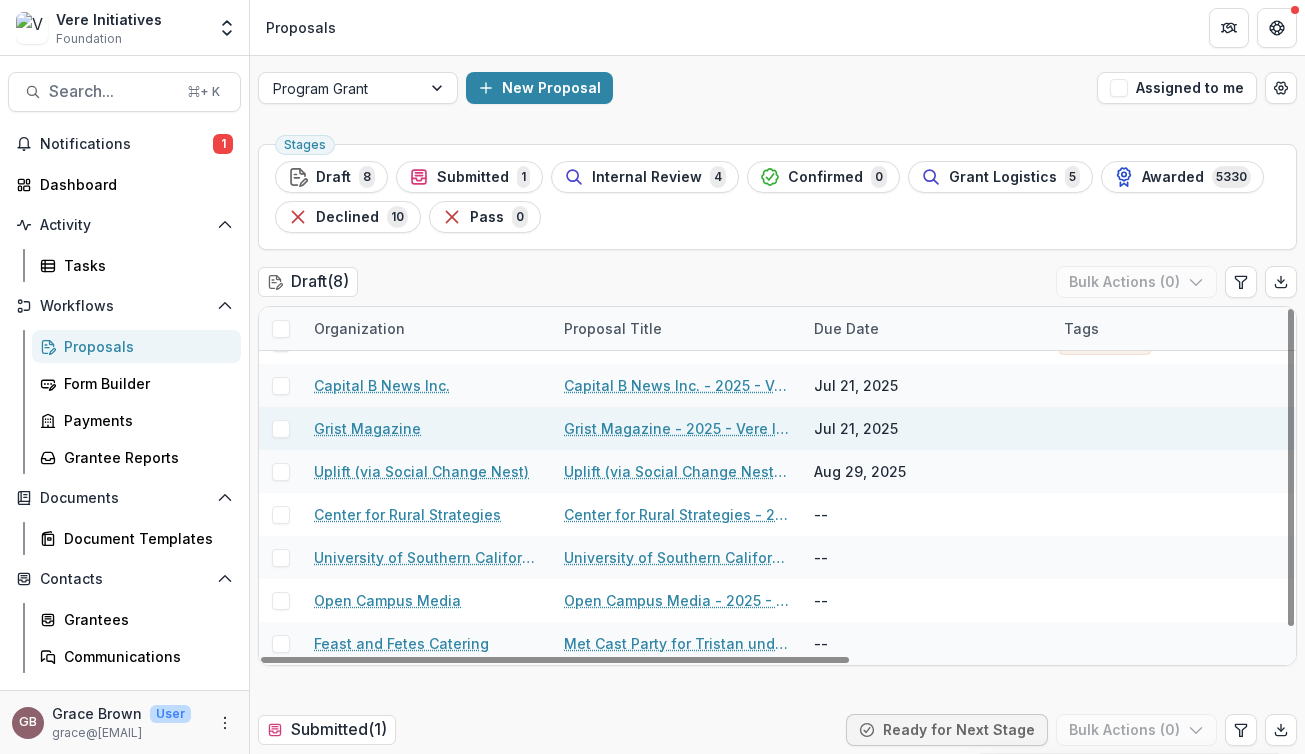 click on "Grist Magazine - 2025 - Vere Initiatives - Documents & Narrative Upload" at bounding box center [677, 428] 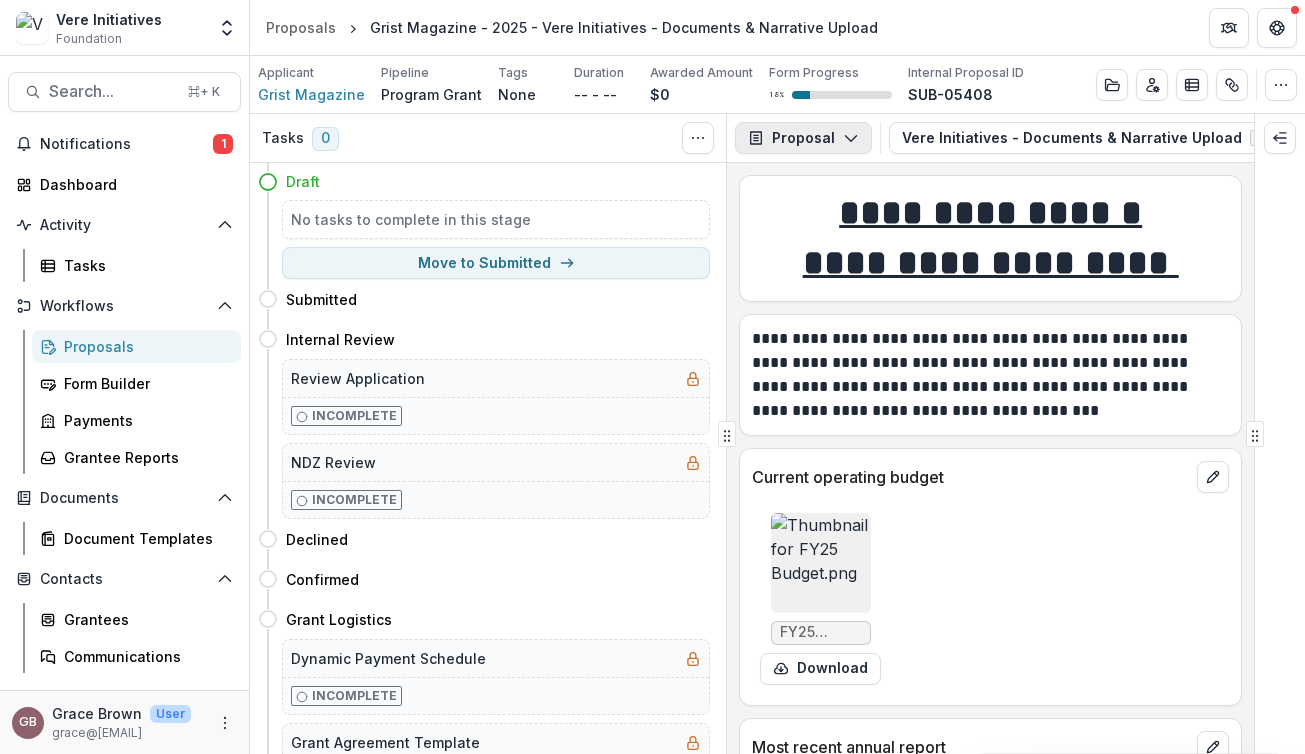 click on "Proposal" at bounding box center [803, 138] 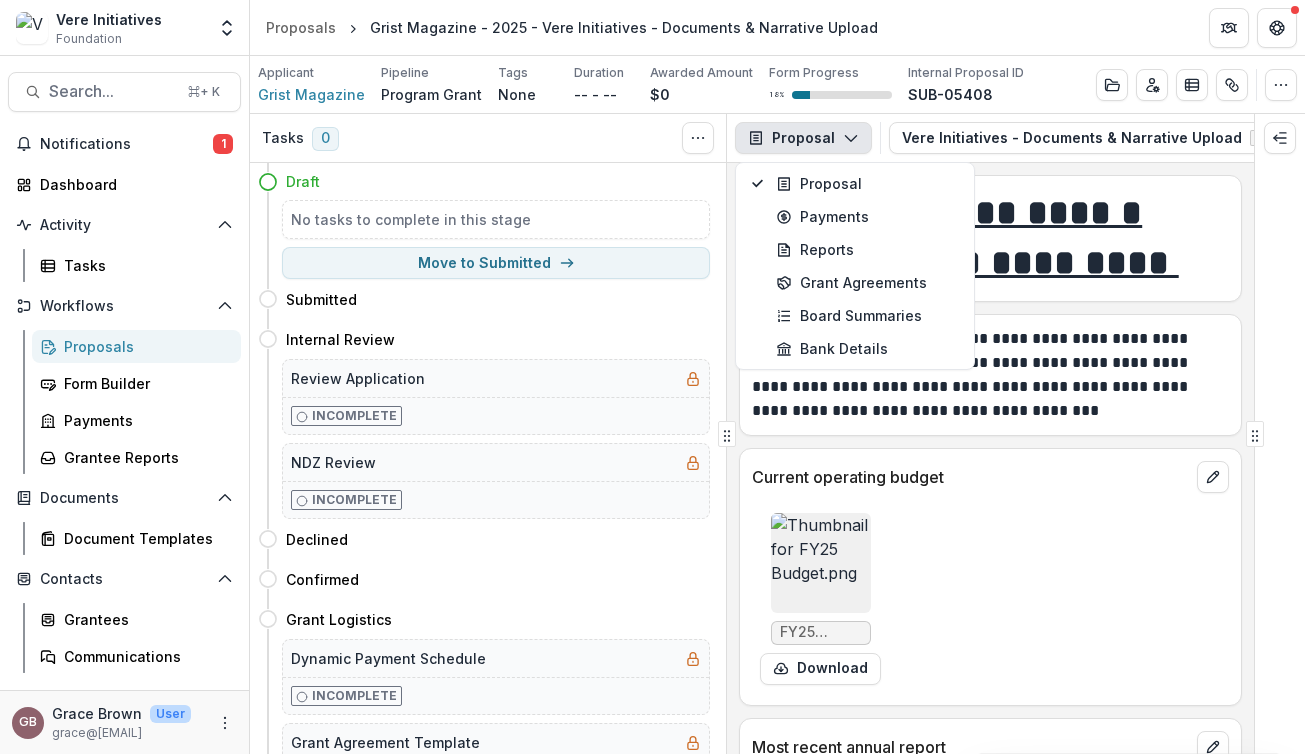 click on "Proposal" at bounding box center (803, 138) 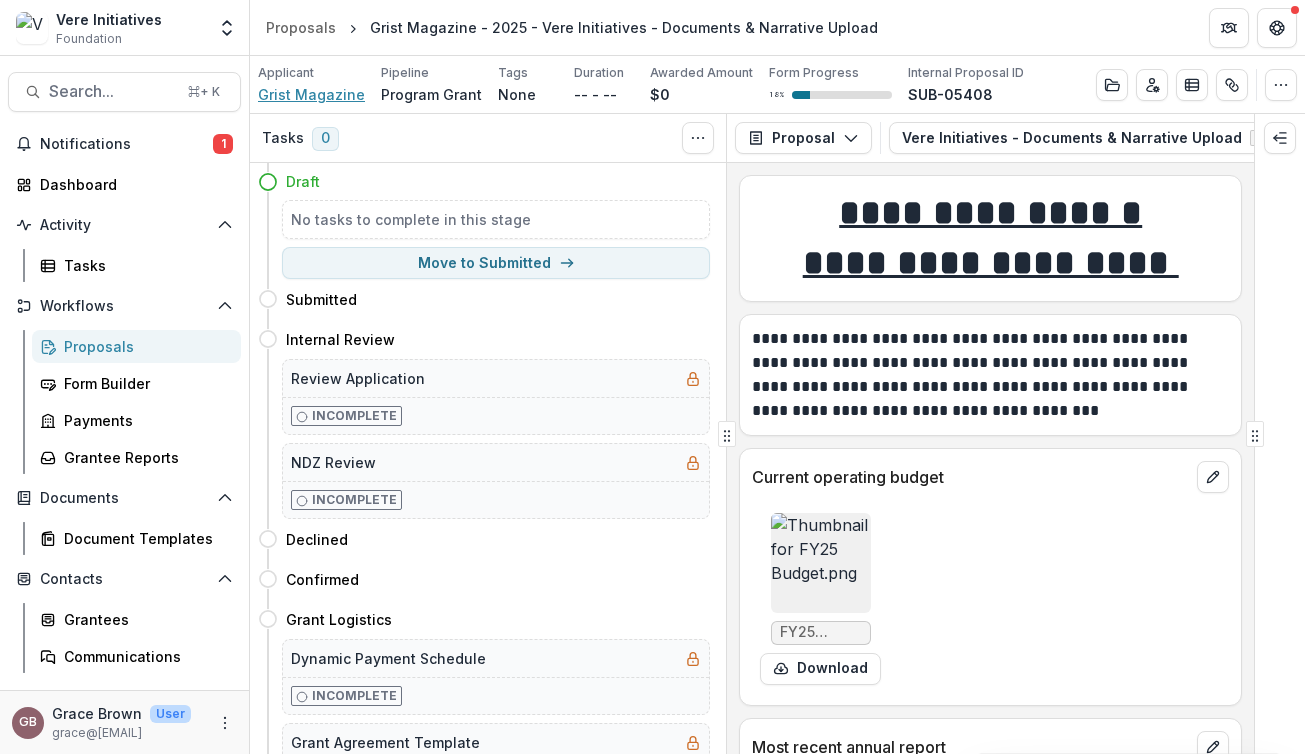 click on "Grist Magazine" at bounding box center [311, 94] 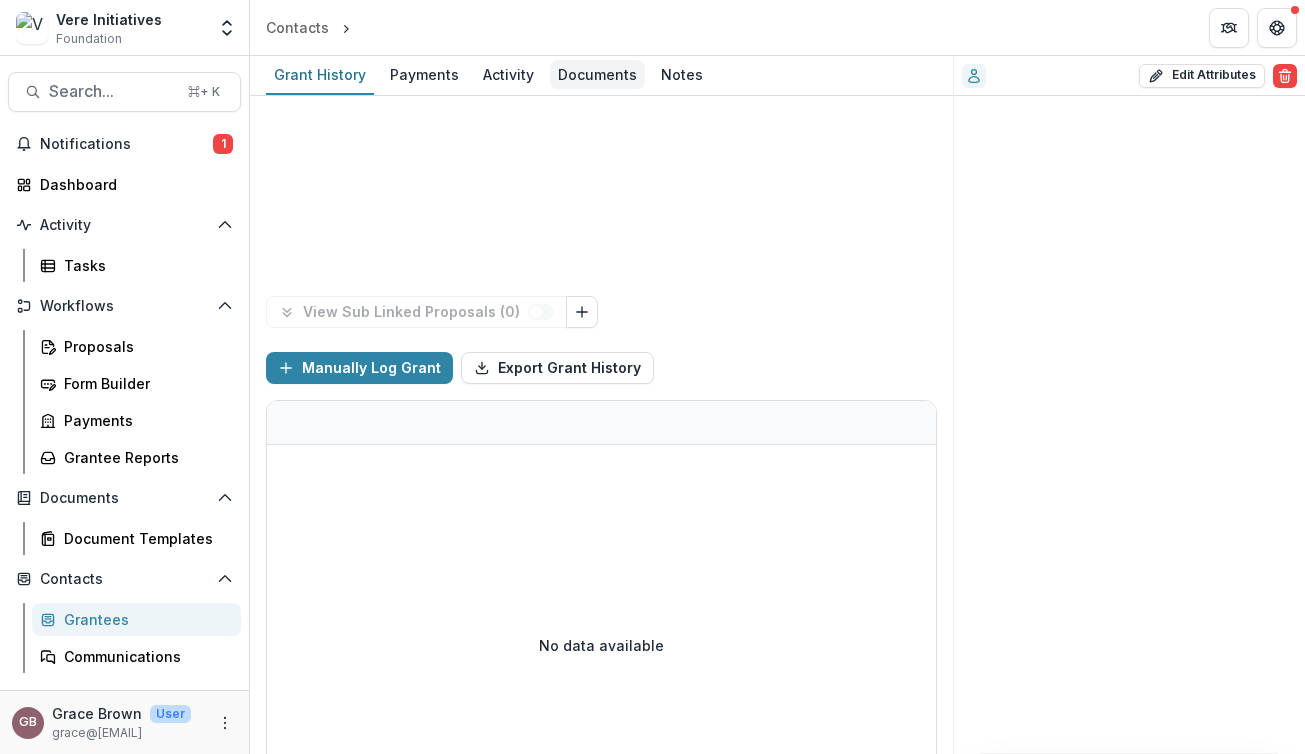 click on "Documents" at bounding box center (597, 74) 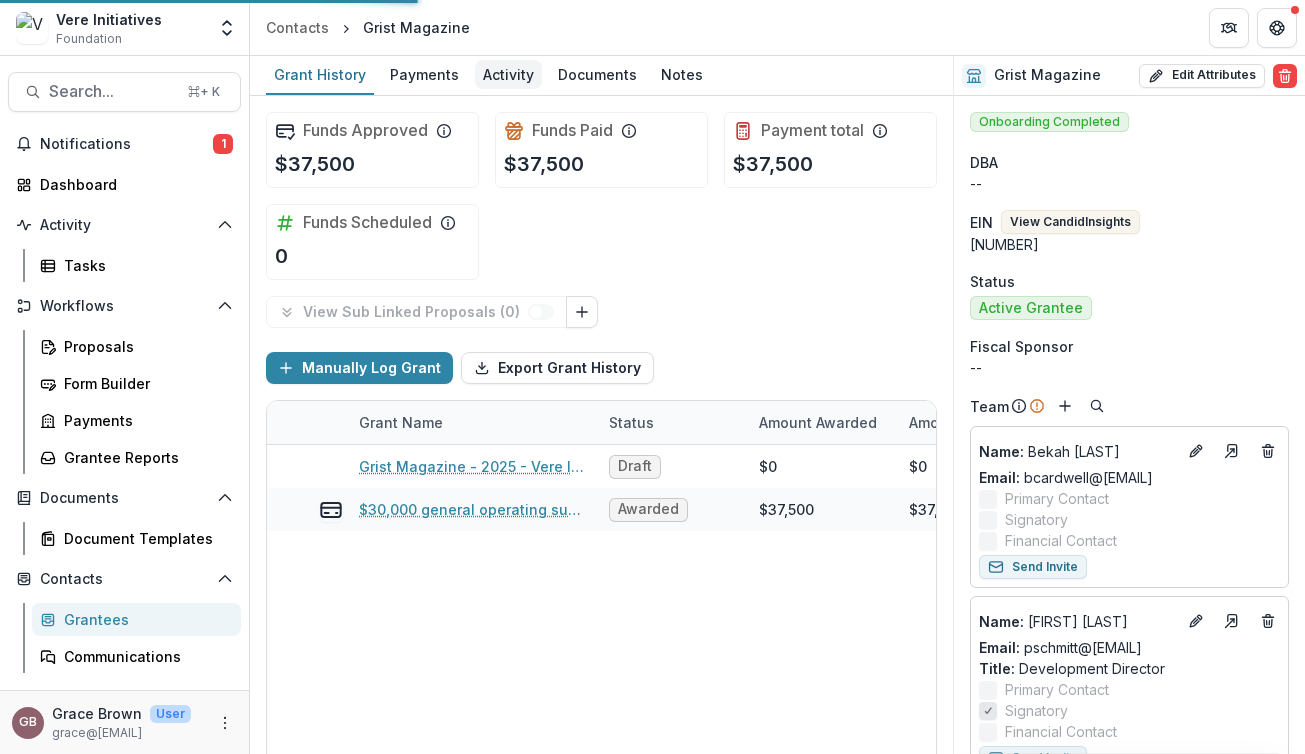 click on "Activity" at bounding box center (508, 74) 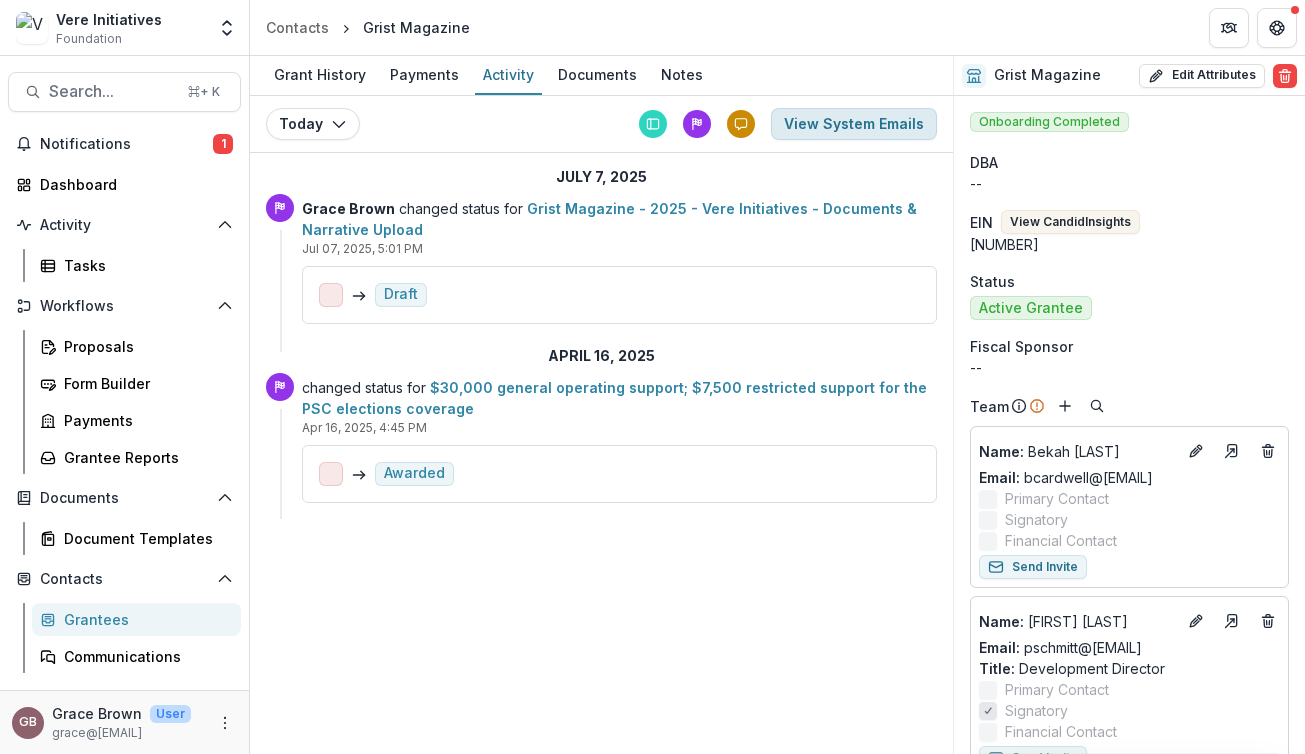 click on "View System Emails" at bounding box center (854, 124) 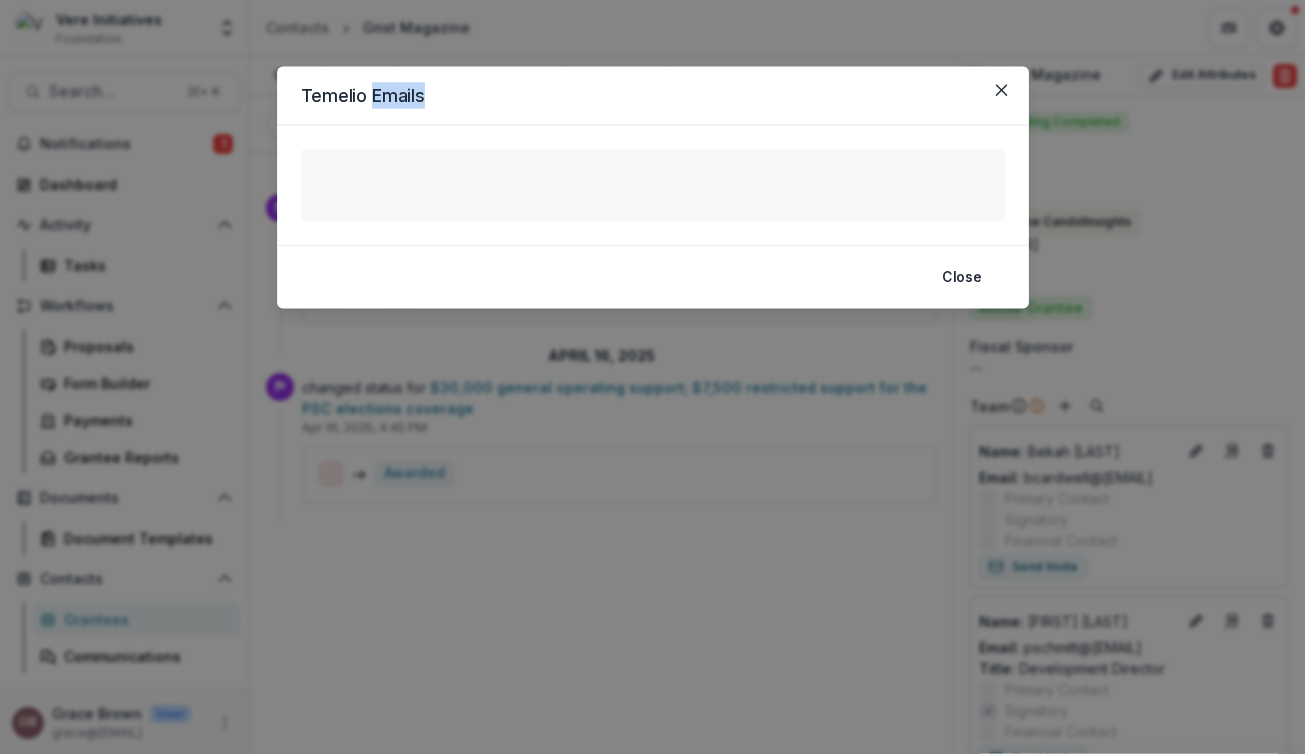 click on "Emails ( ) No emails available" at bounding box center [653, 184] 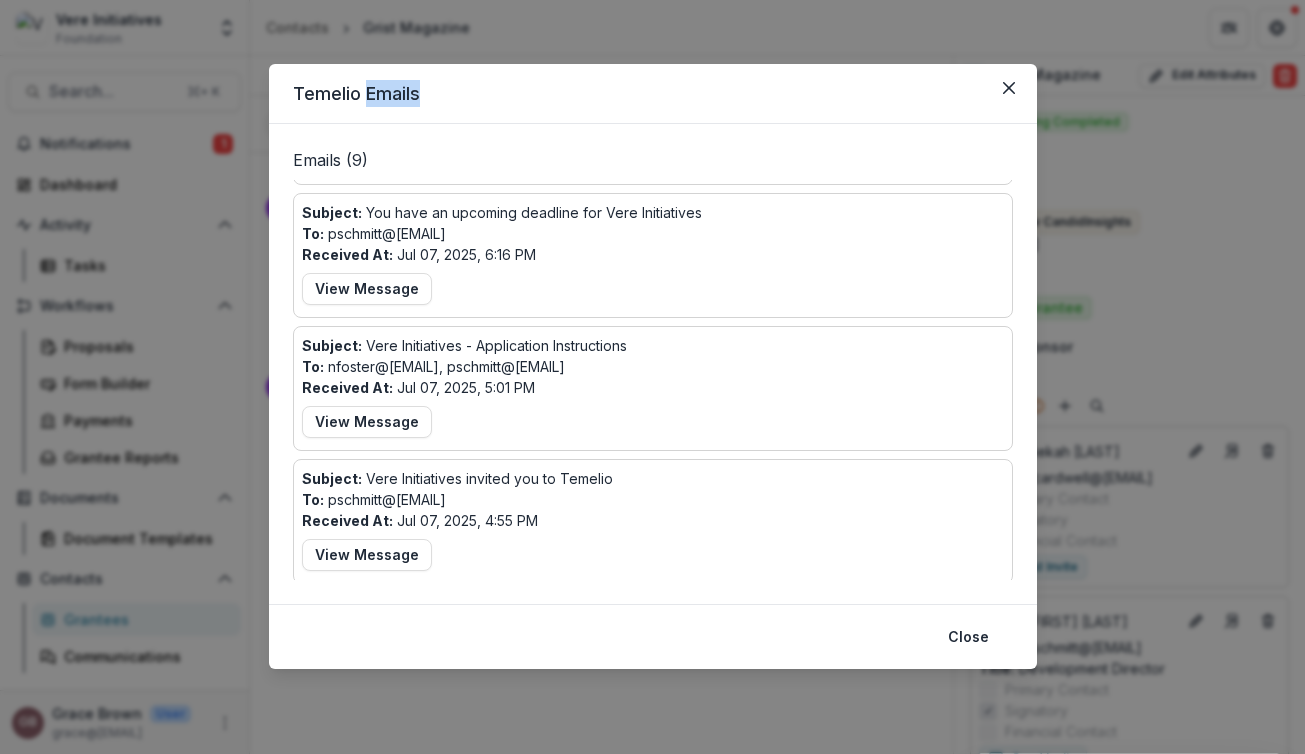 scroll, scrollTop: 390, scrollLeft: 0, axis: vertical 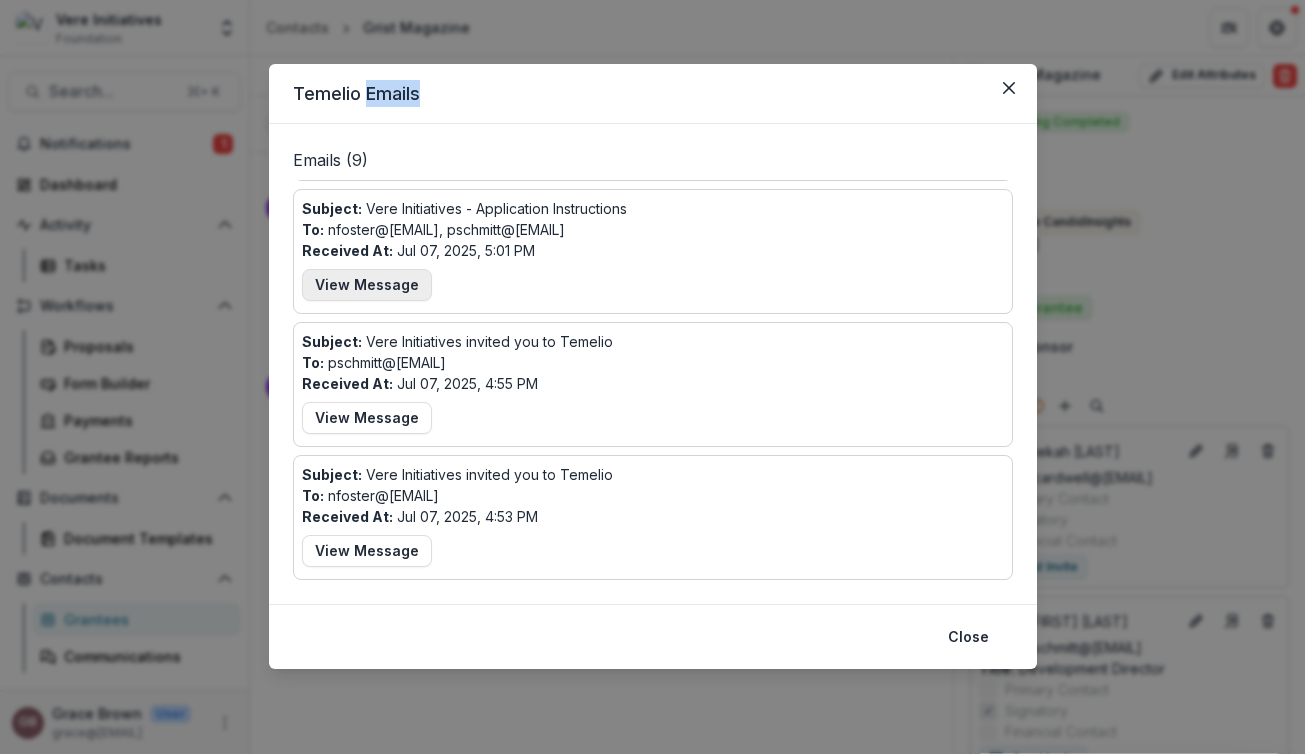 click on "View Message" at bounding box center (367, 285) 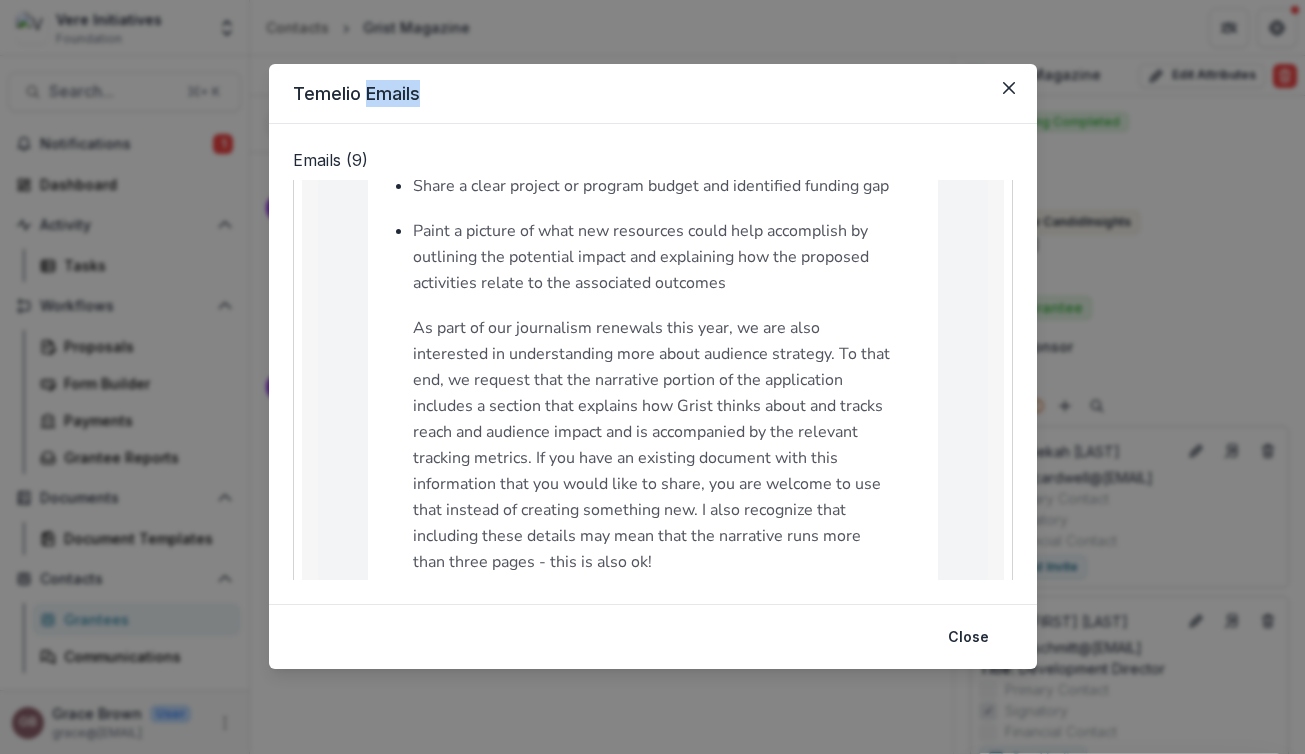 scroll, scrollTop: 1391, scrollLeft: 0, axis: vertical 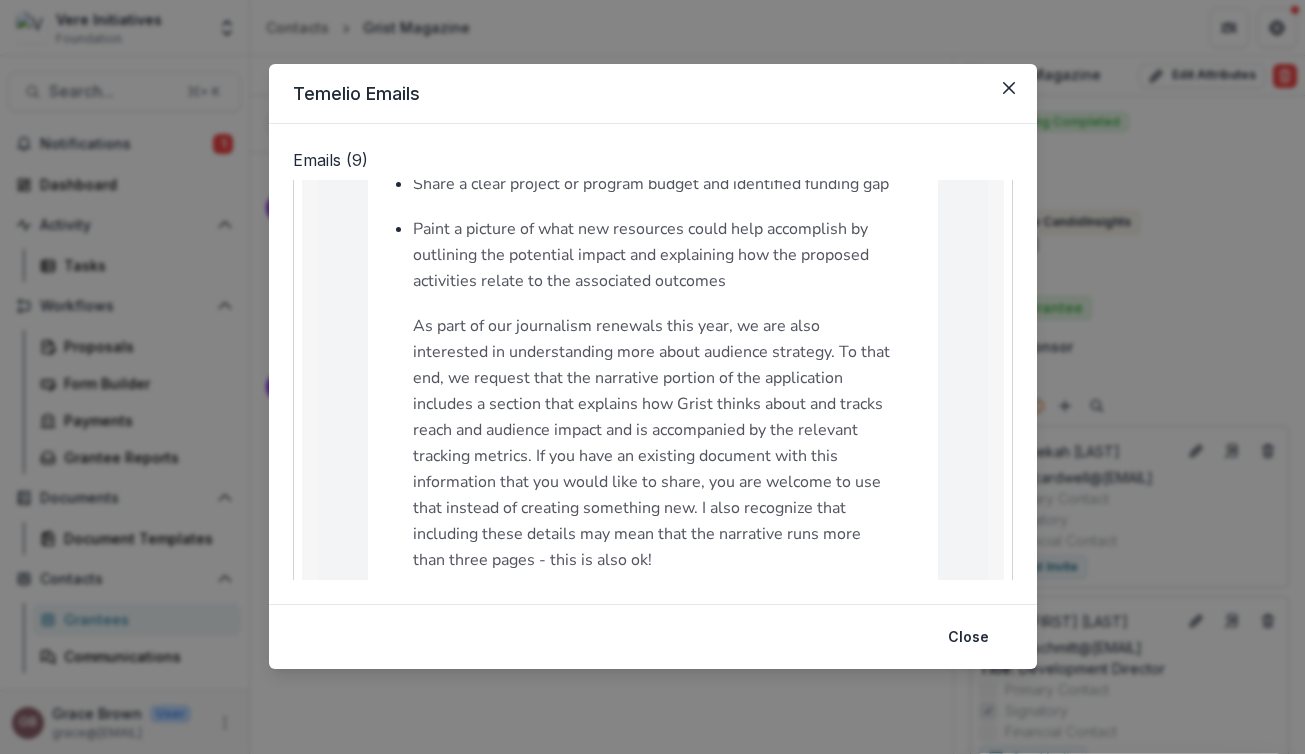 drag, startPoint x: 555, startPoint y: 541, endPoint x: 537, endPoint y: 511, distance: 34.98571 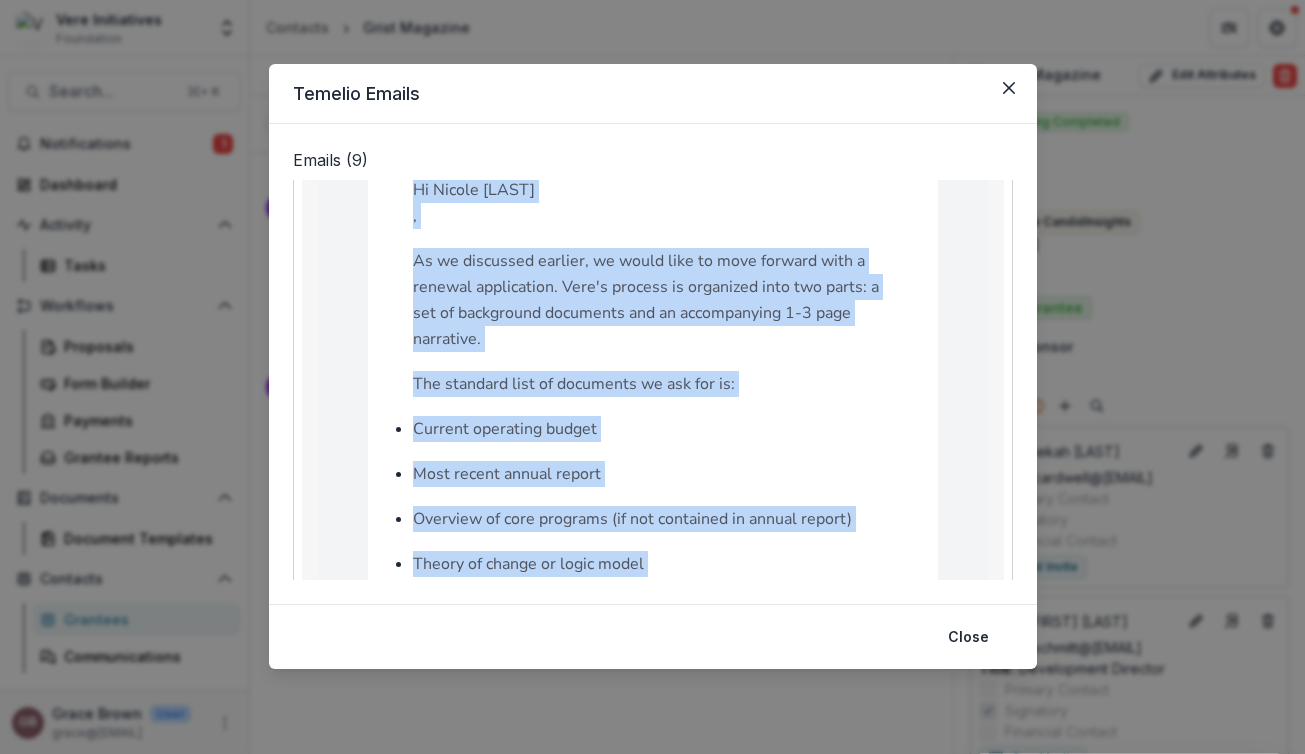 scroll, scrollTop: 507, scrollLeft: 0, axis: vertical 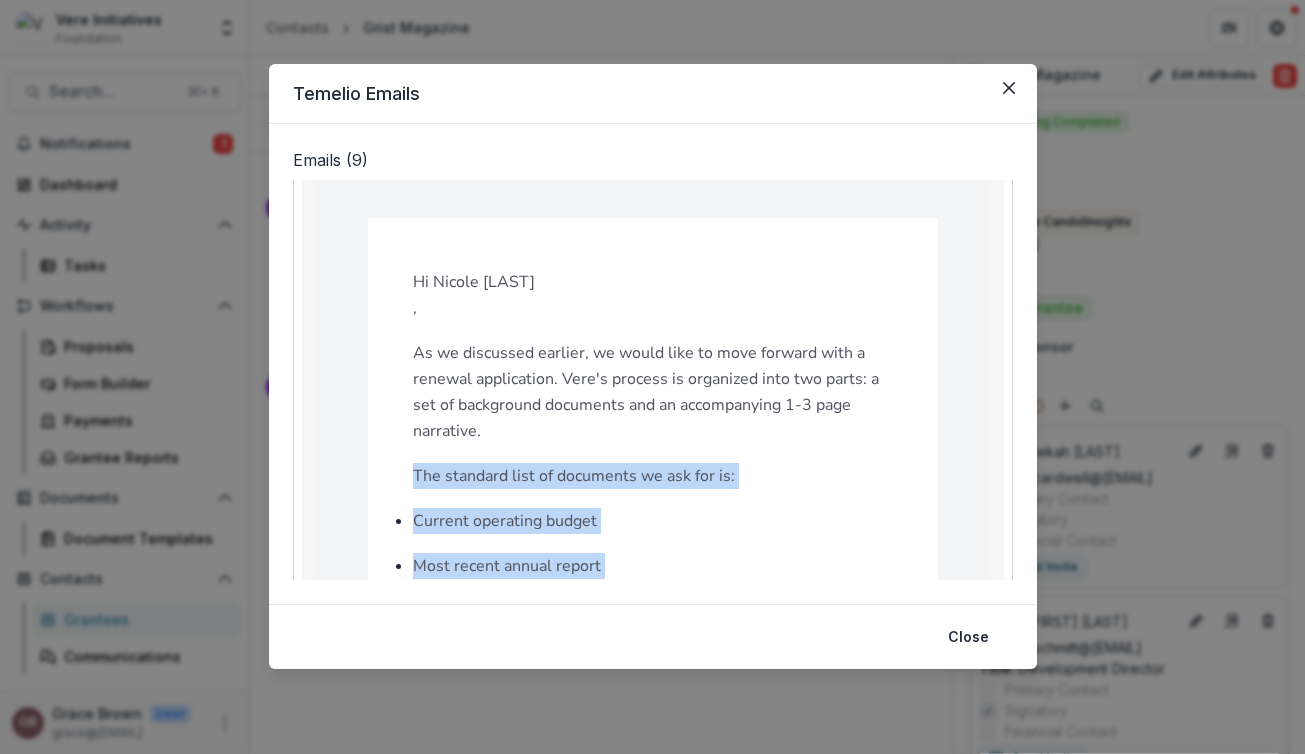 drag, startPoint x: 516, startPoint y: 537, endPoint x: 401, endPoint y: 439, distance: 151.09268 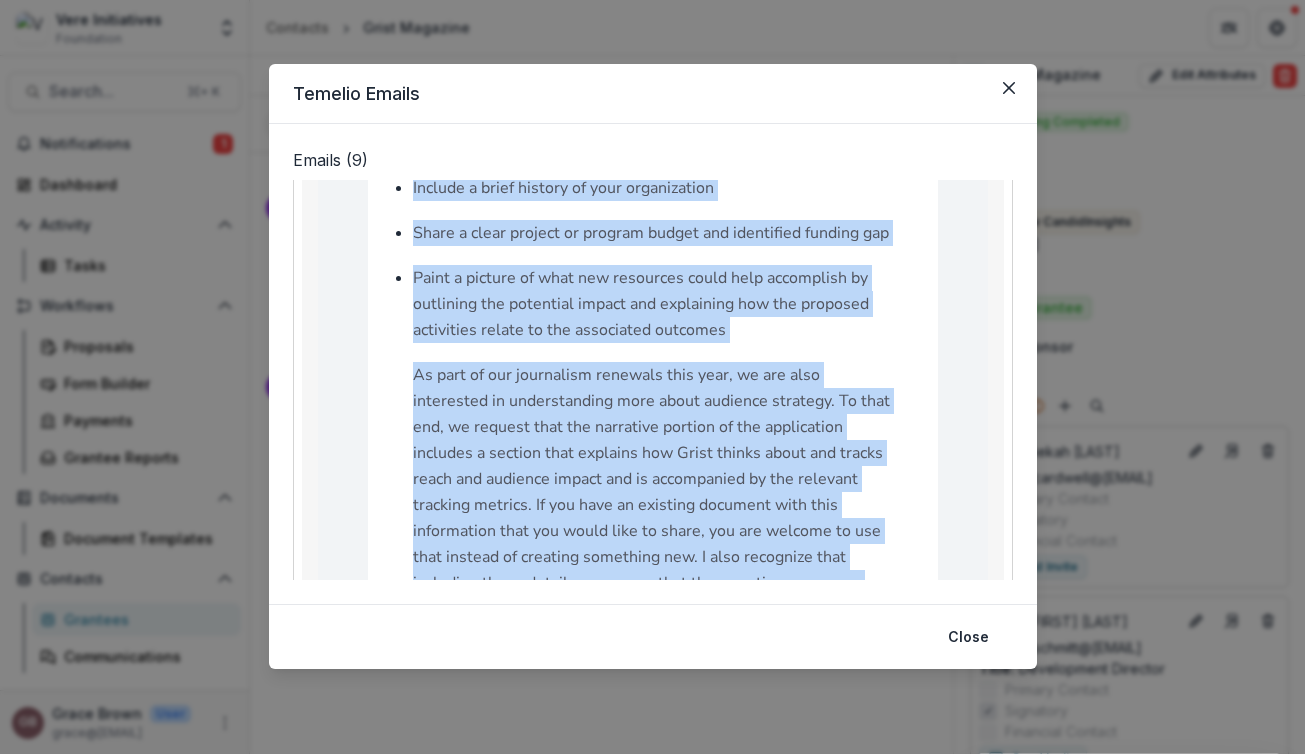 scroll, scrollTop: 1344, scrollLeft: 0, axis: vertical 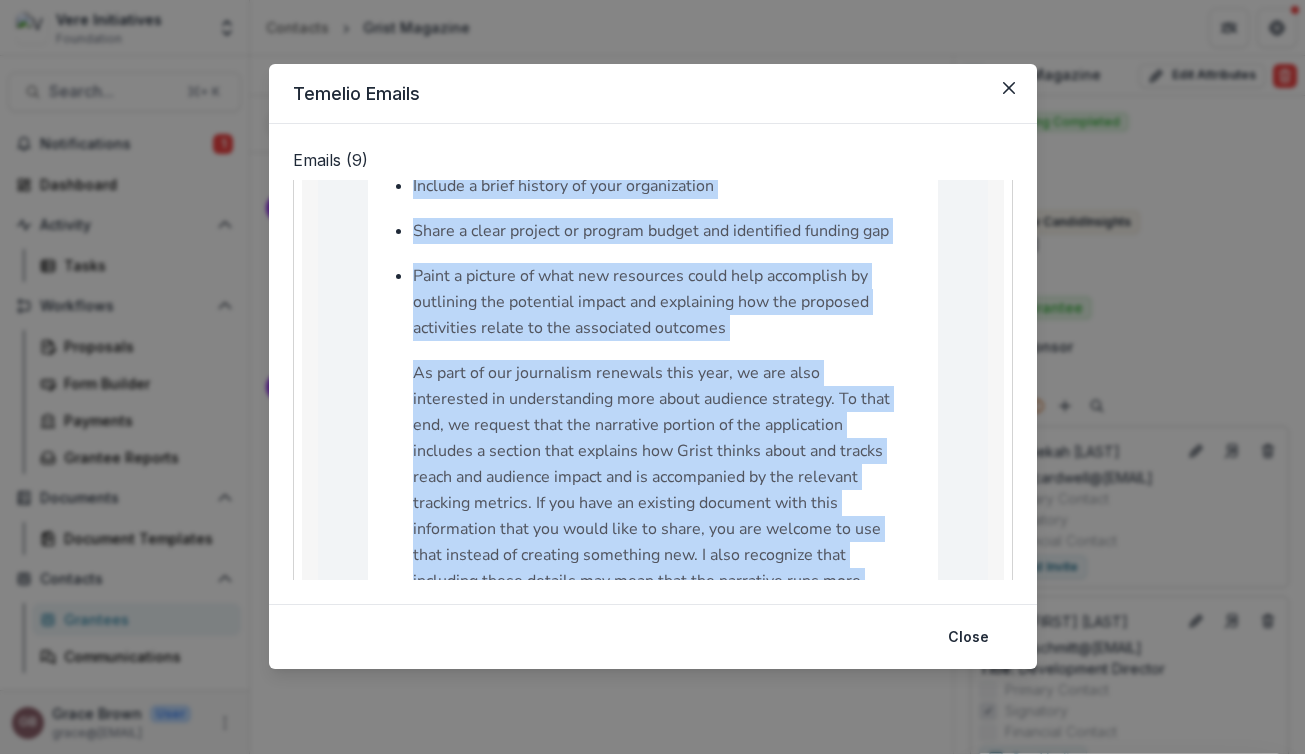 click on "As part of our journalism renewals this year, we are also interested in understanding more about audience strategy. To that end, we request that the narrative portion of the application includes a section that explains how Grist thinks about and tracks reach and audience impact and is accompanied by the relevant tracking metrics. If you have an existing document with this information that you would like to share, you are welcome to use that instead of creating something new. I also recognize that including these details may mean that the narrative runs more than three pages - this is also ok!" at bounding box center (653, 490) 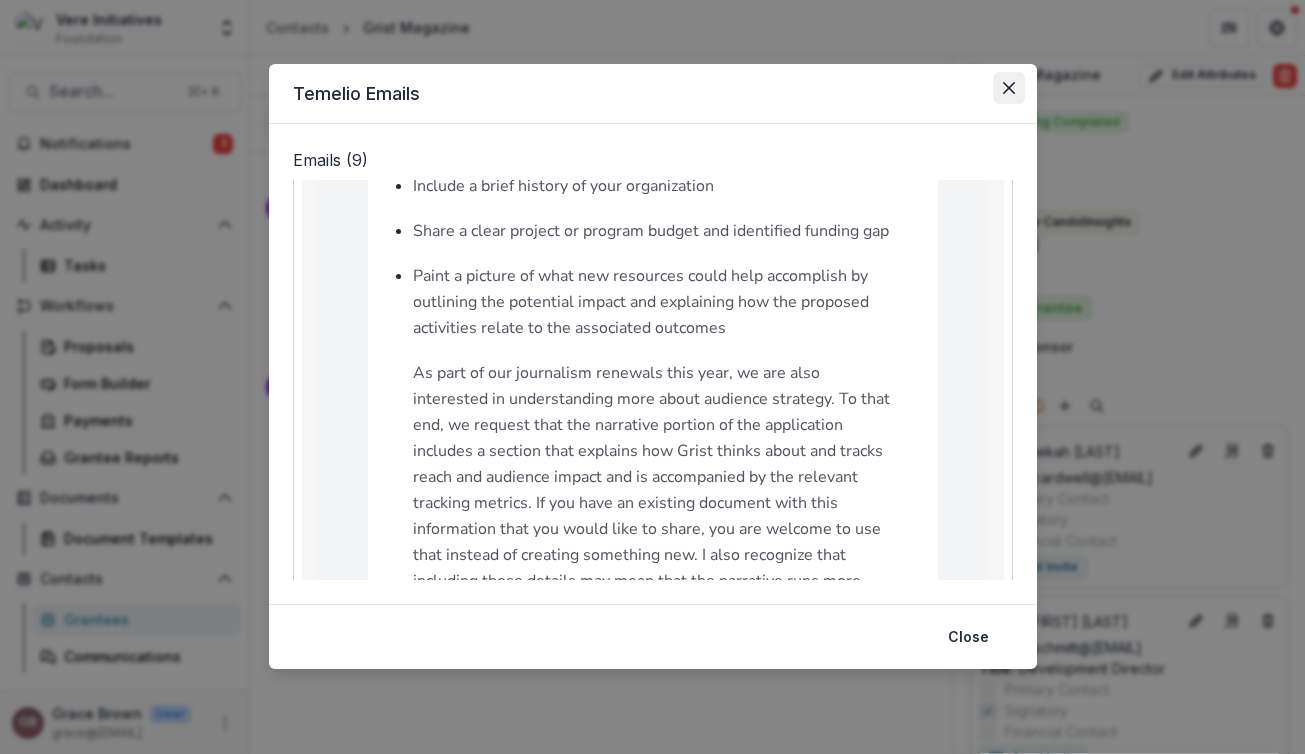 click at bounding box center [1009, 88] 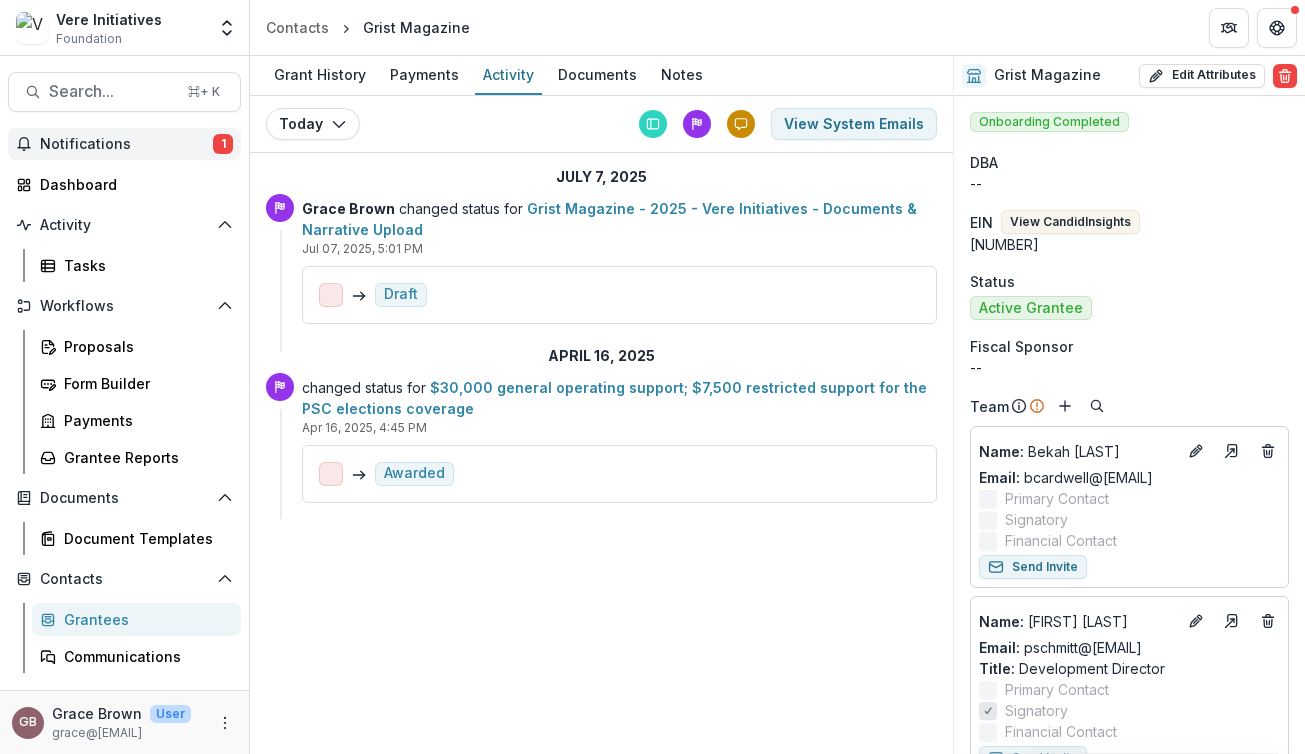 click on "Notifications" at bounding box center (126, 144) 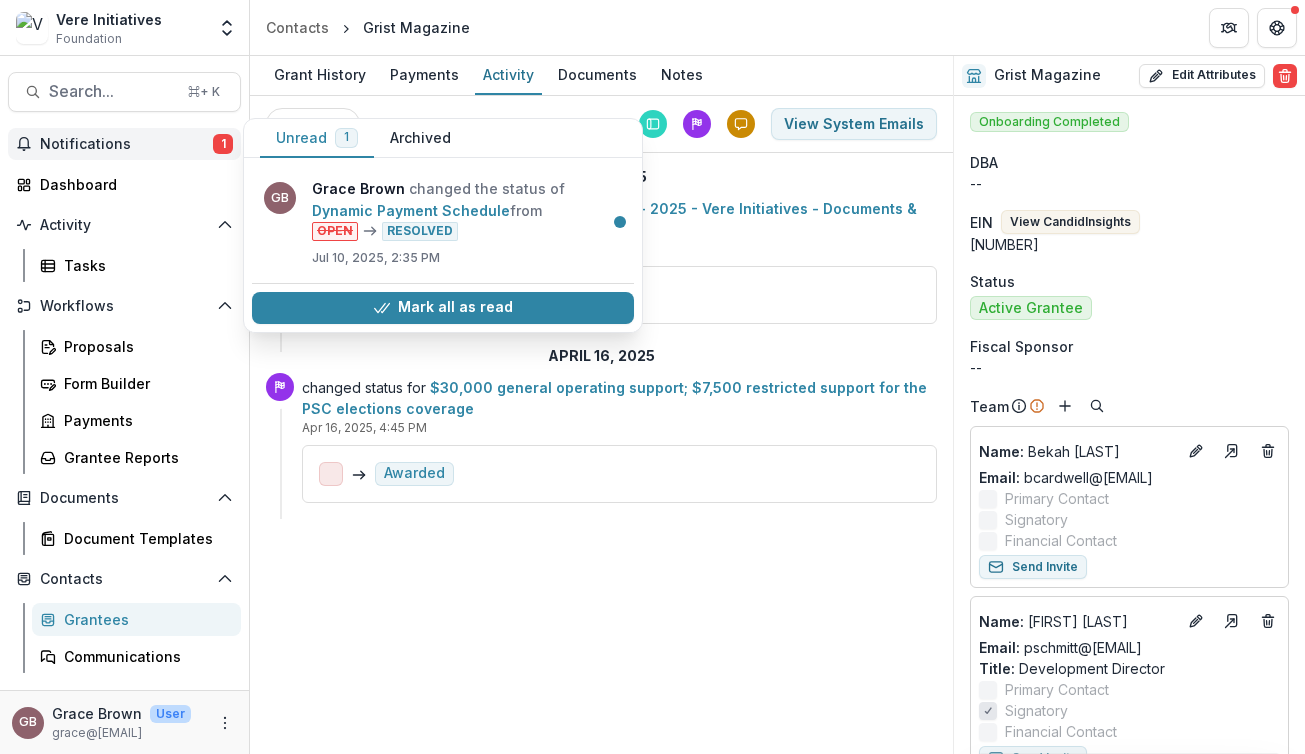 click on "Notifications" at bounding box center (126, 144) 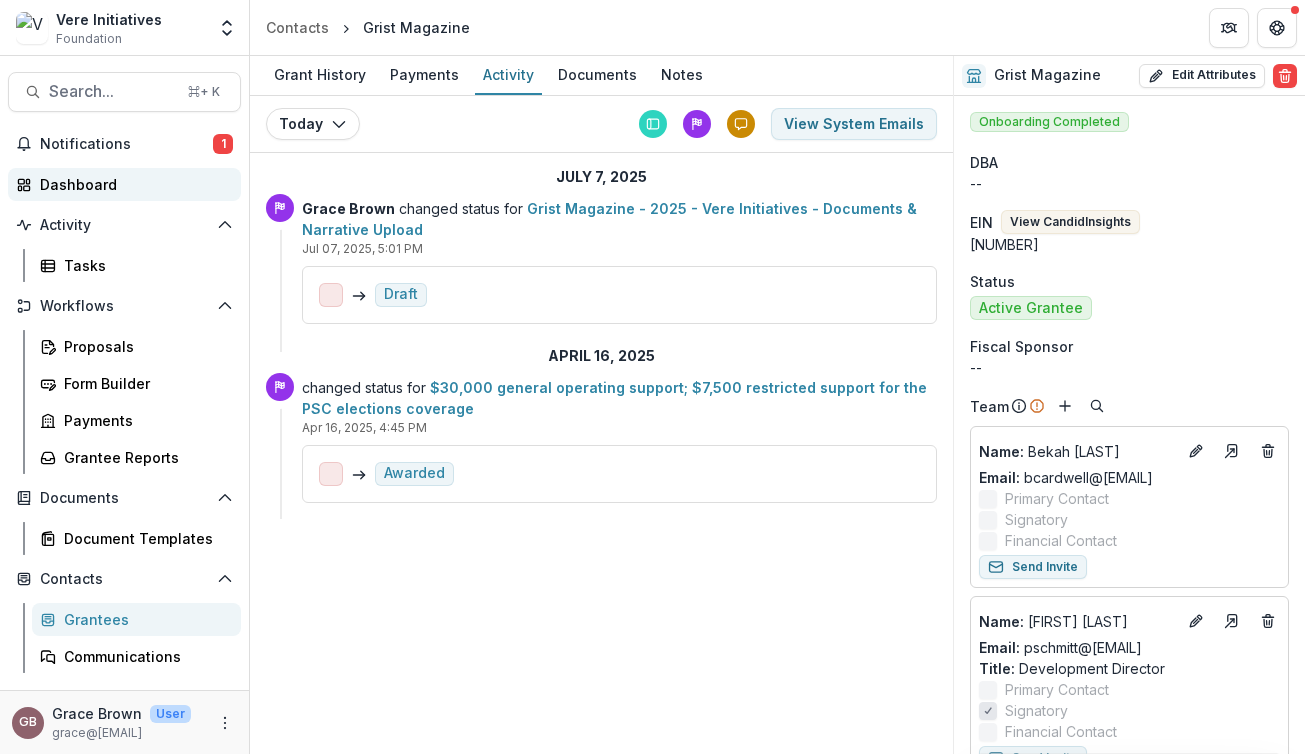 click on "Dashboard" at bounding box center (132, 184) 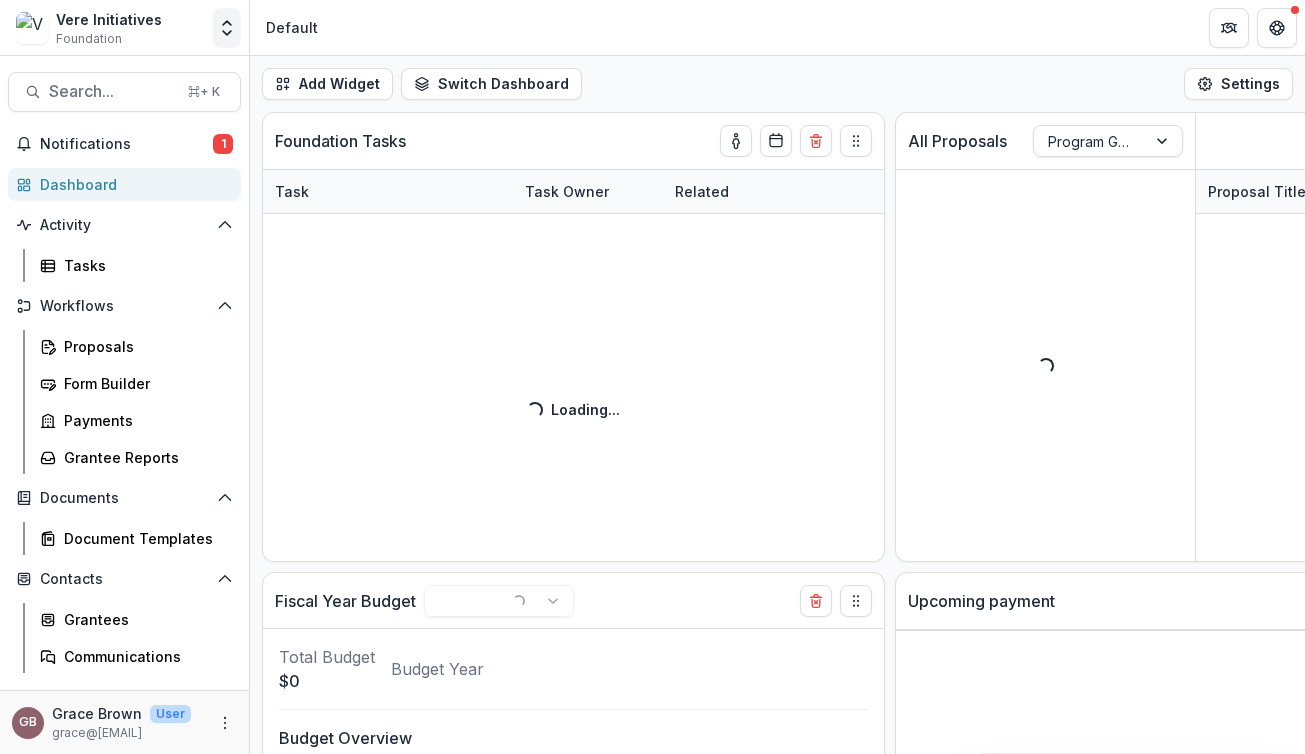 select on "******" 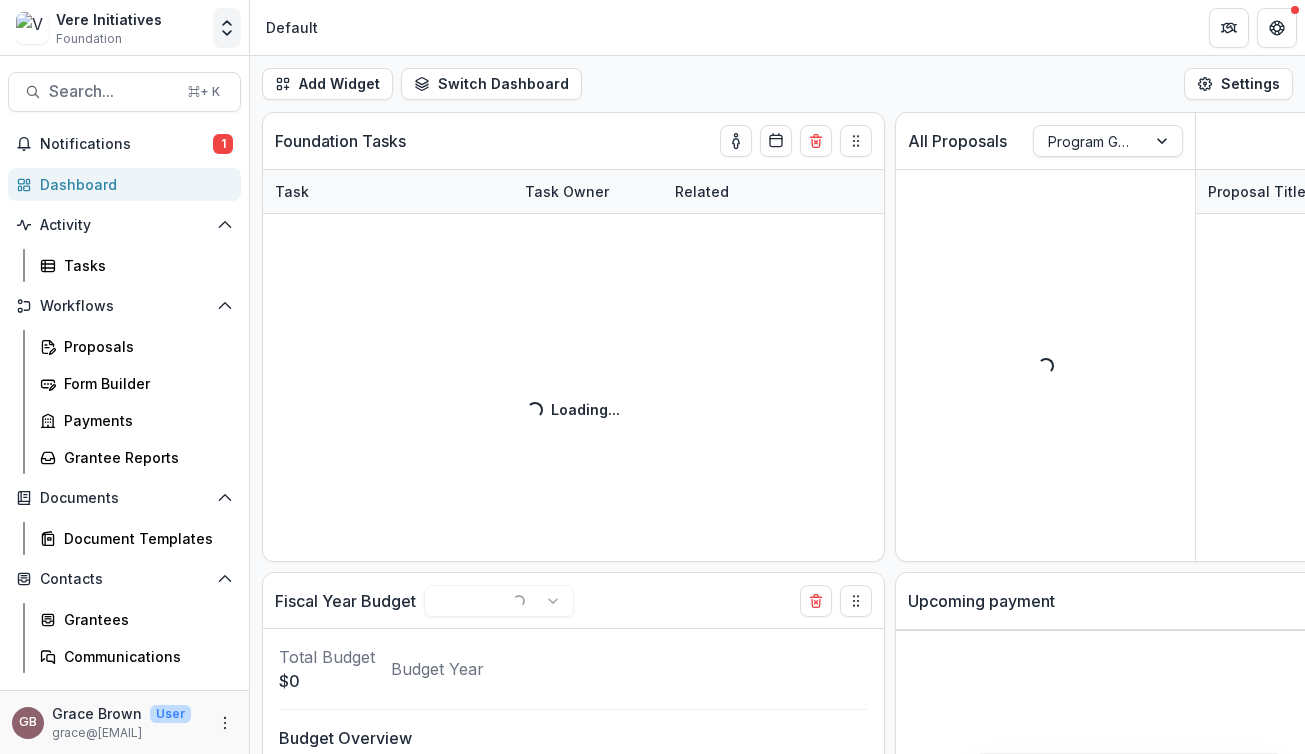 select on "******" 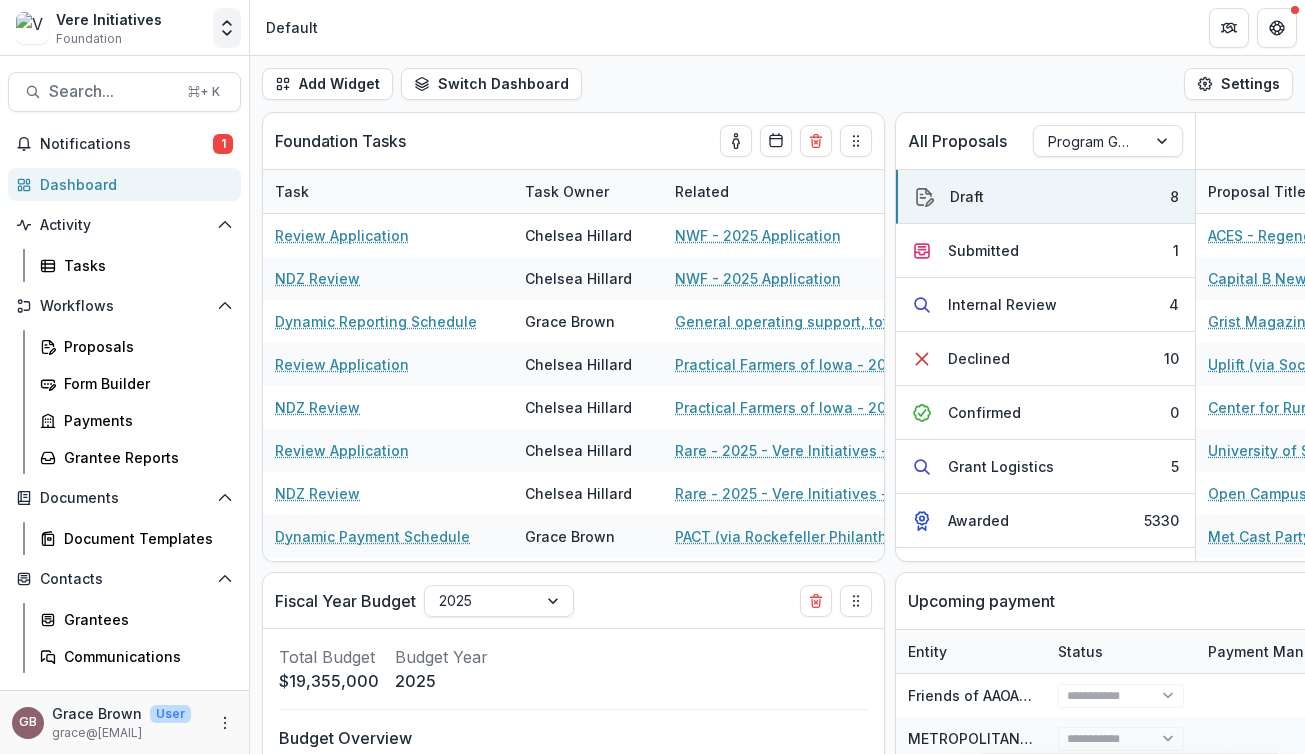 select on "******" 